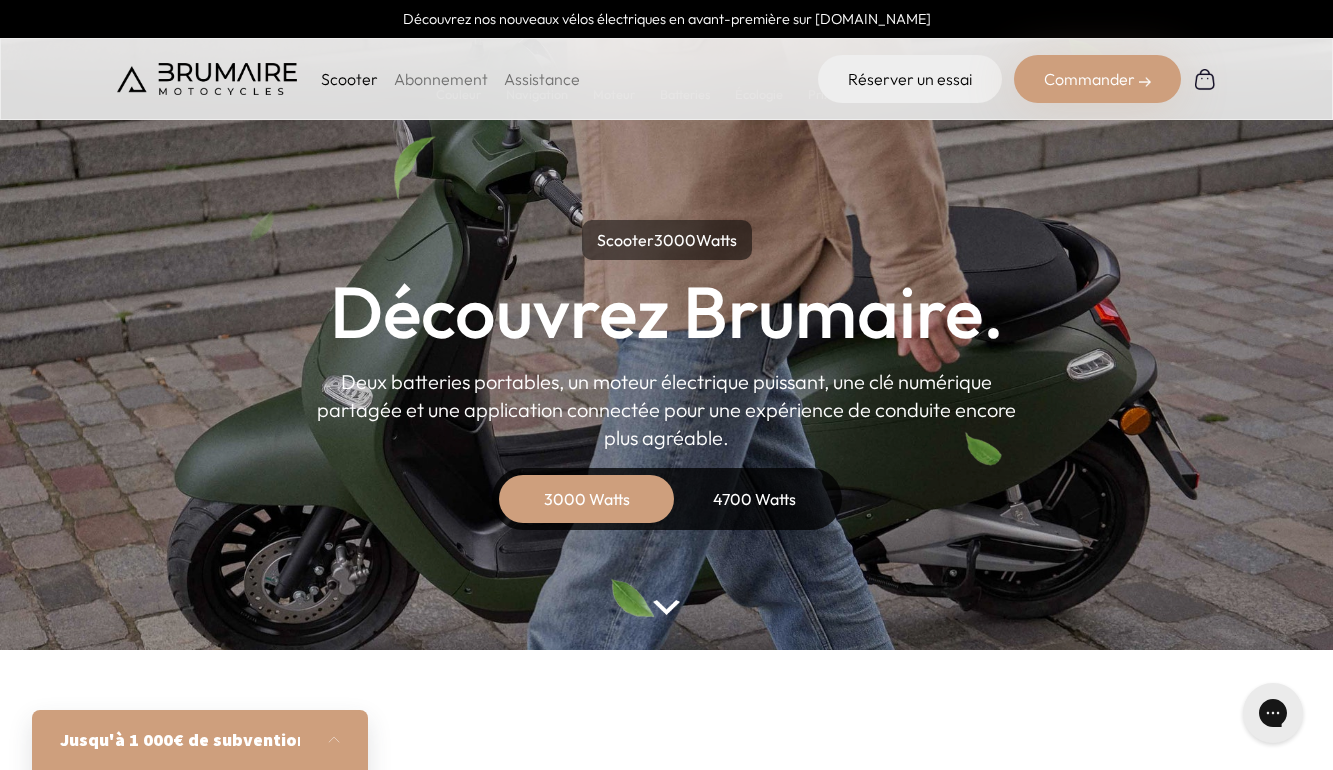 scroll, scrollTop: 0, scrollLeft: 0, axis: both 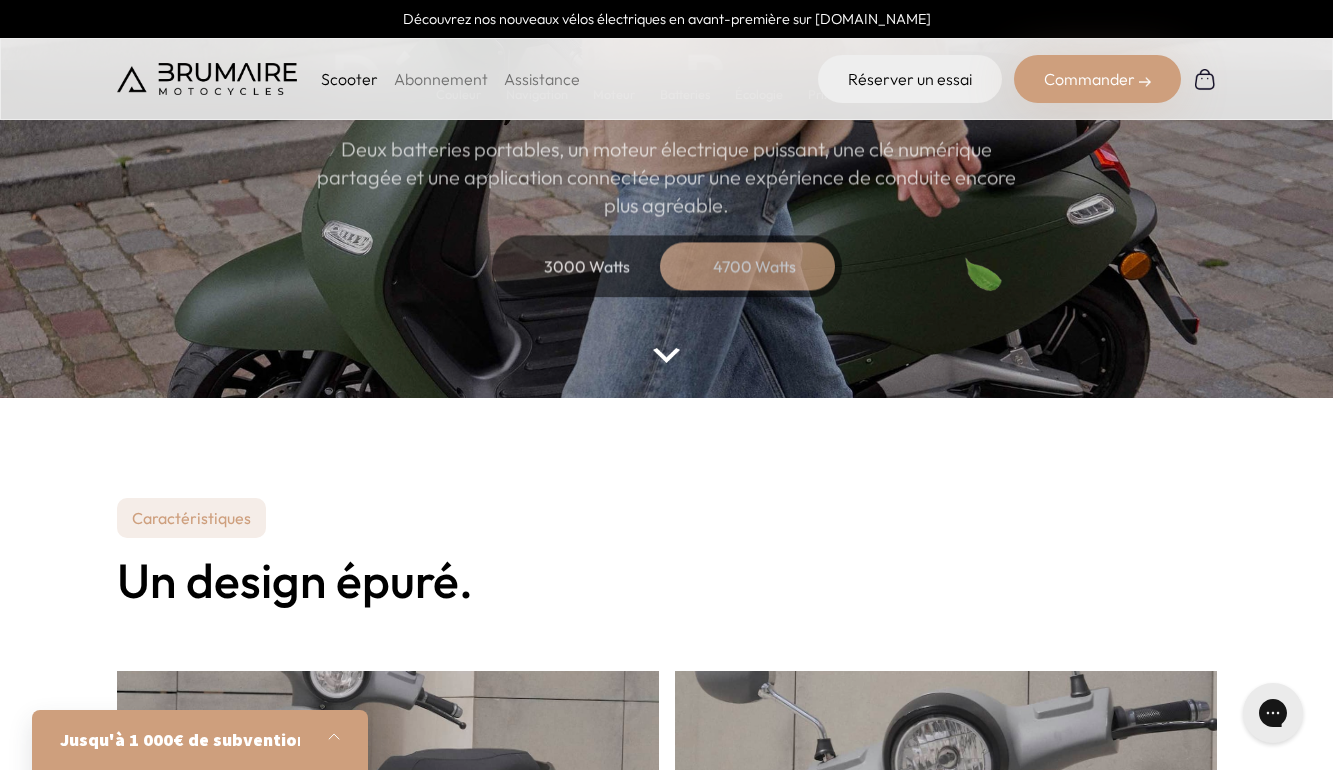 click at bounding box center (340, 740) 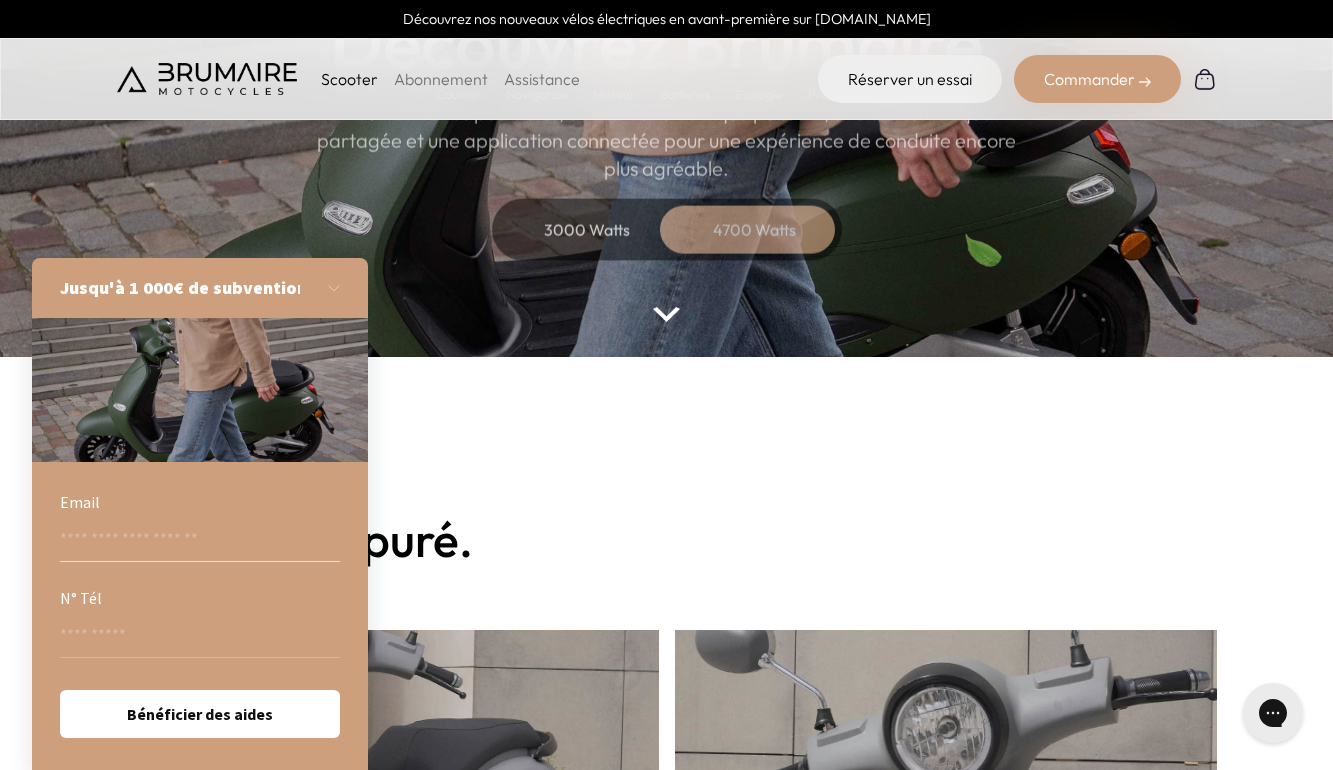 scroll, scrollTop: 308, scrollLeft: 0, axis: vertical 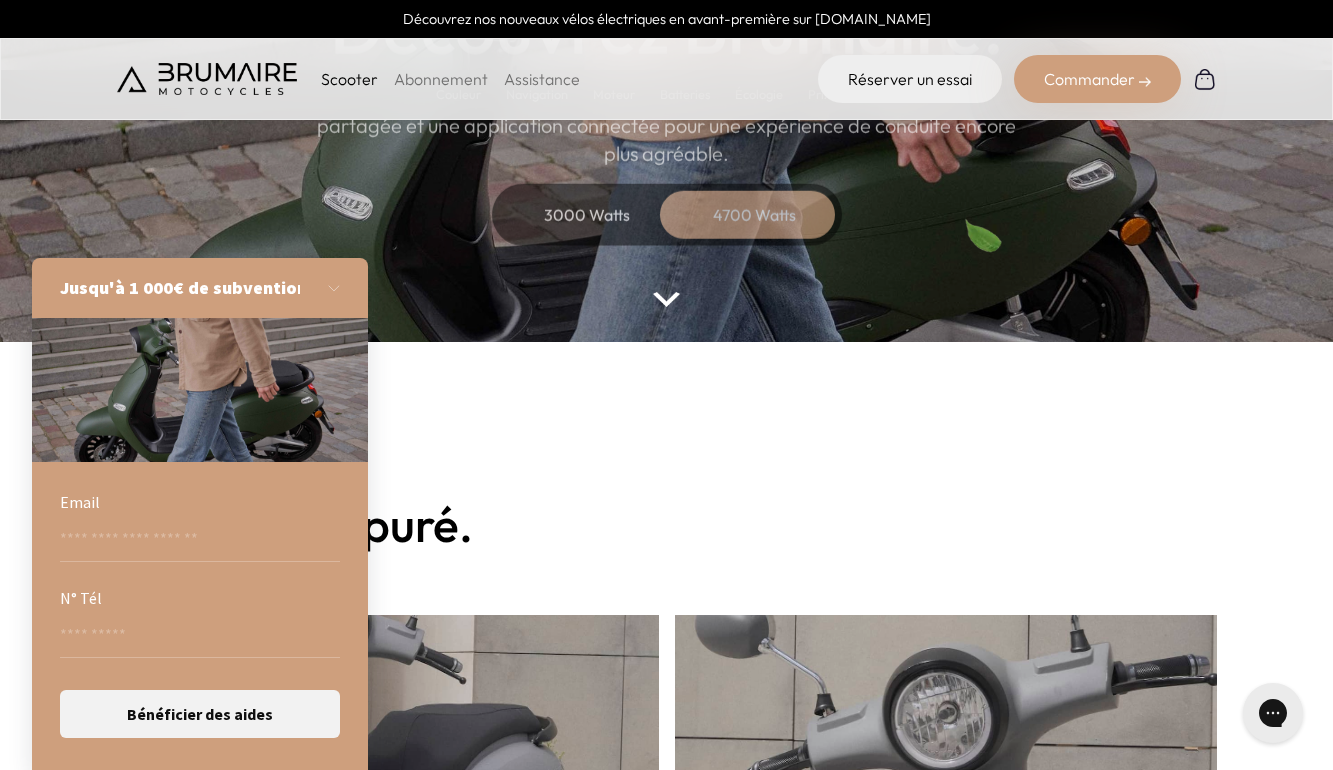 click on "Bénéficier des aides" at bounding box center [200, 714] 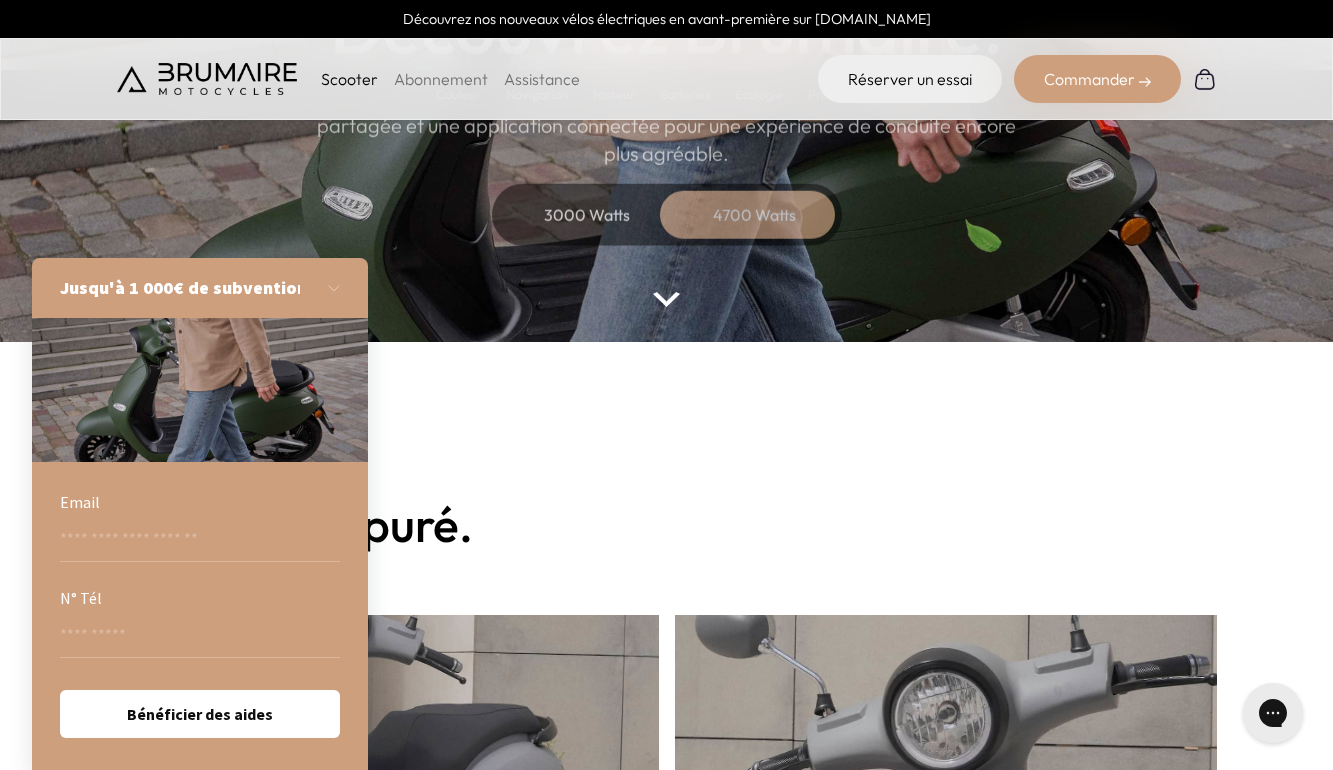 click on "Caractéristiques
Un design épuré." at bounding box center (667, 936) 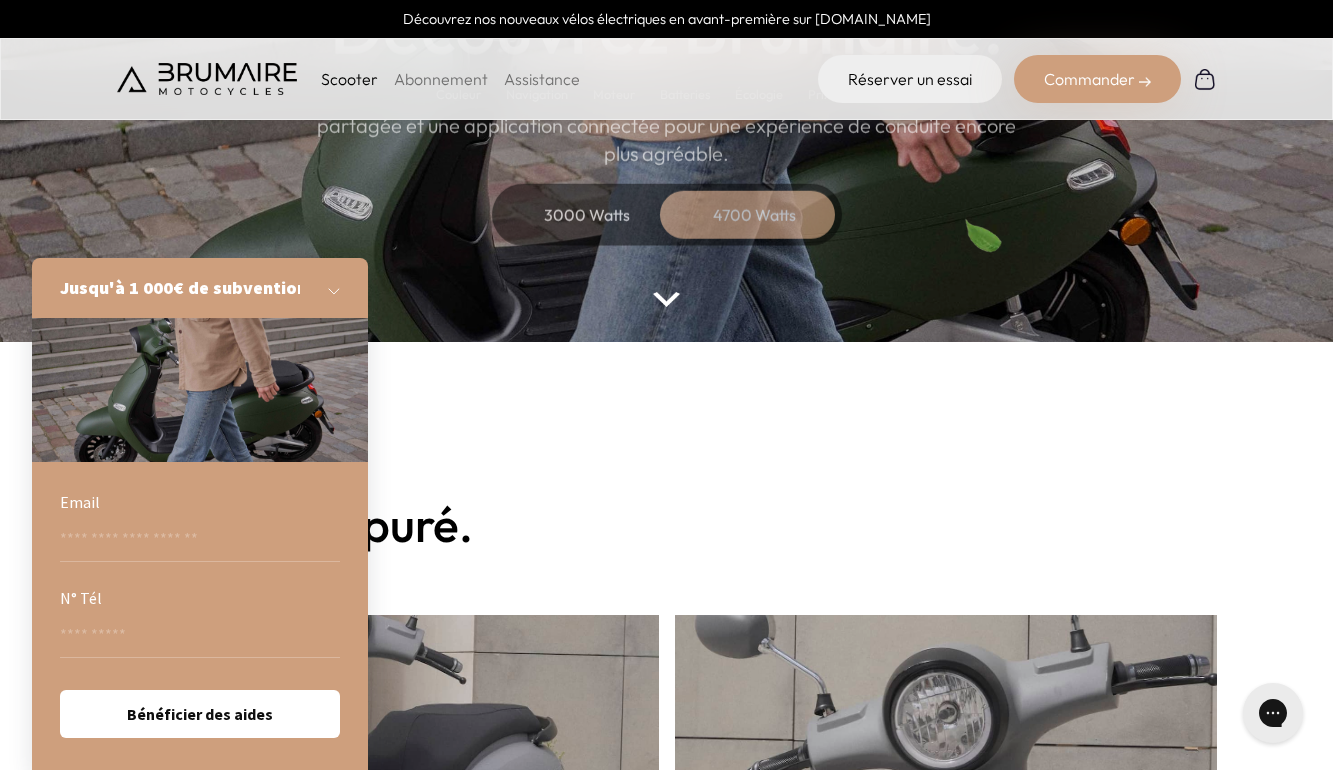 click at bounding box center [340, 288] 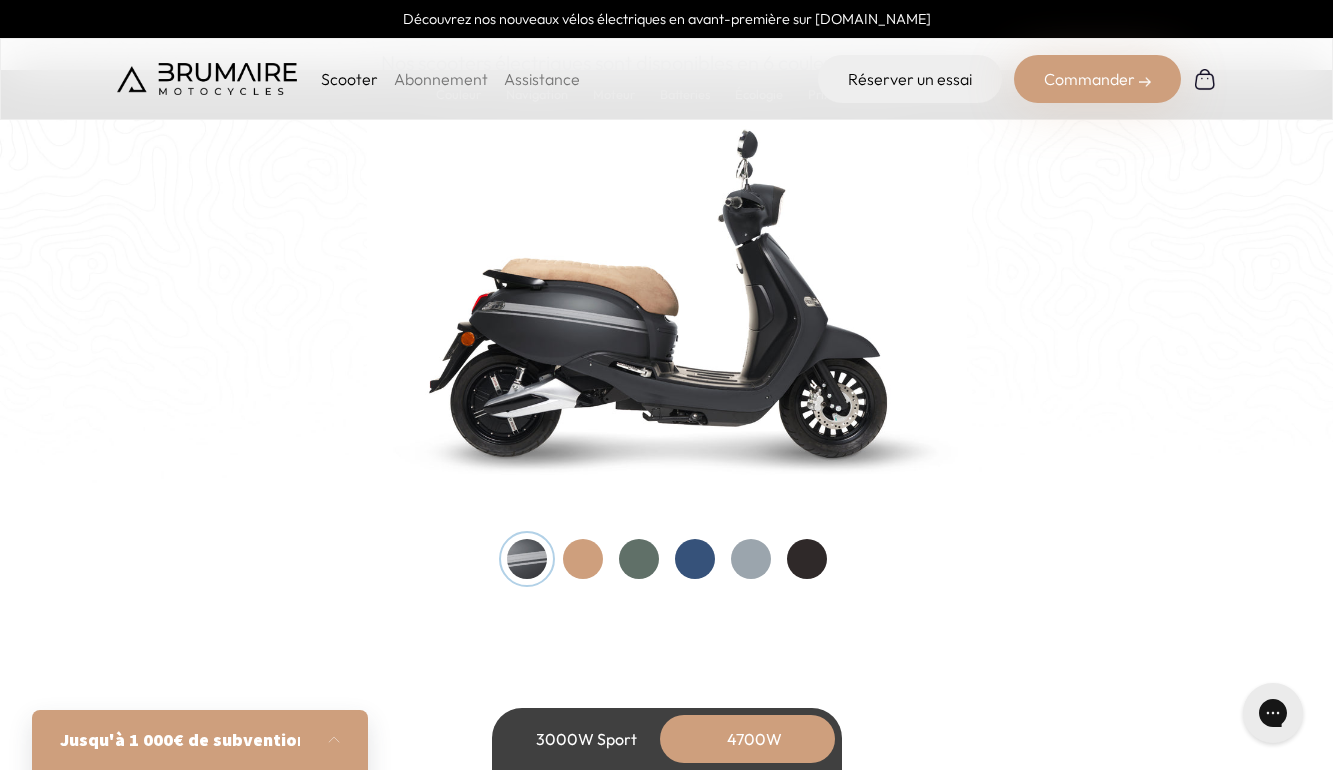 scroll, scrollTop: 2056, scrollLeft: 0, axis: vertical 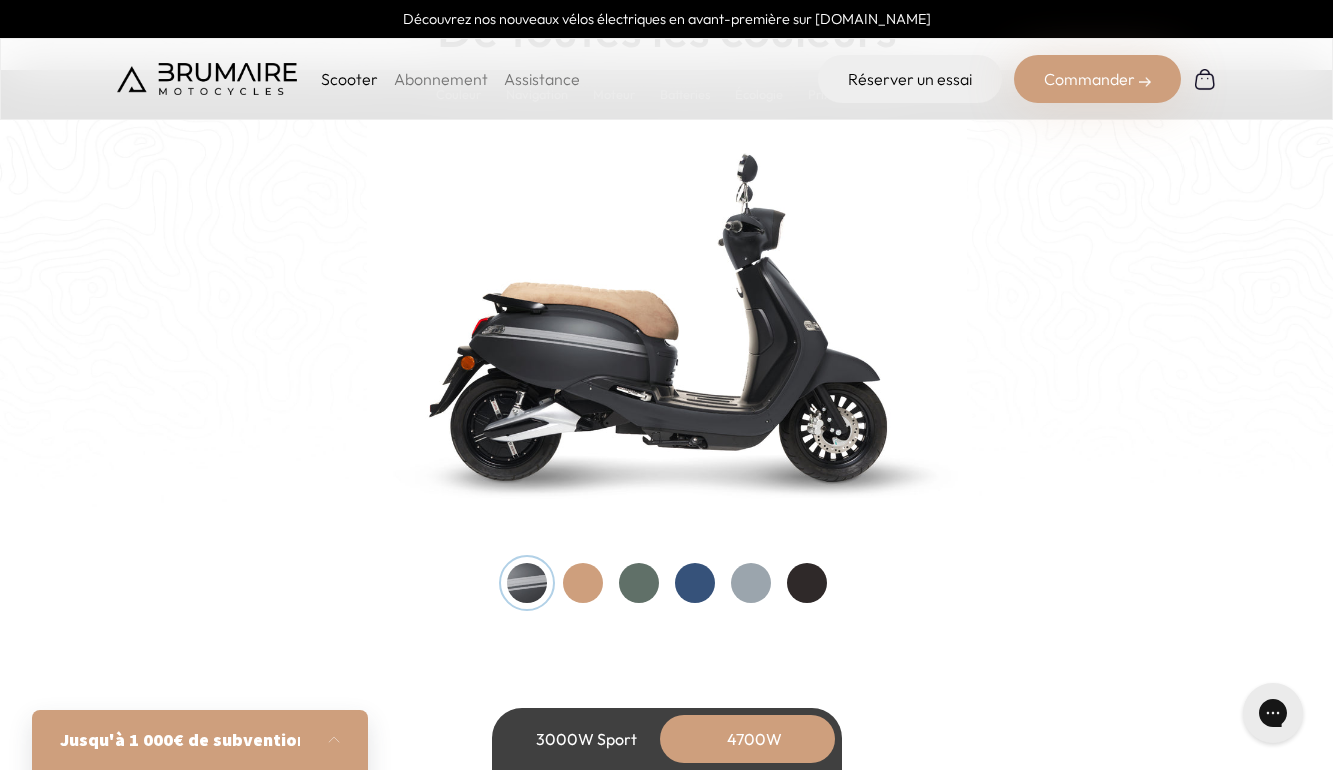 click at bounding box center [667, 583] 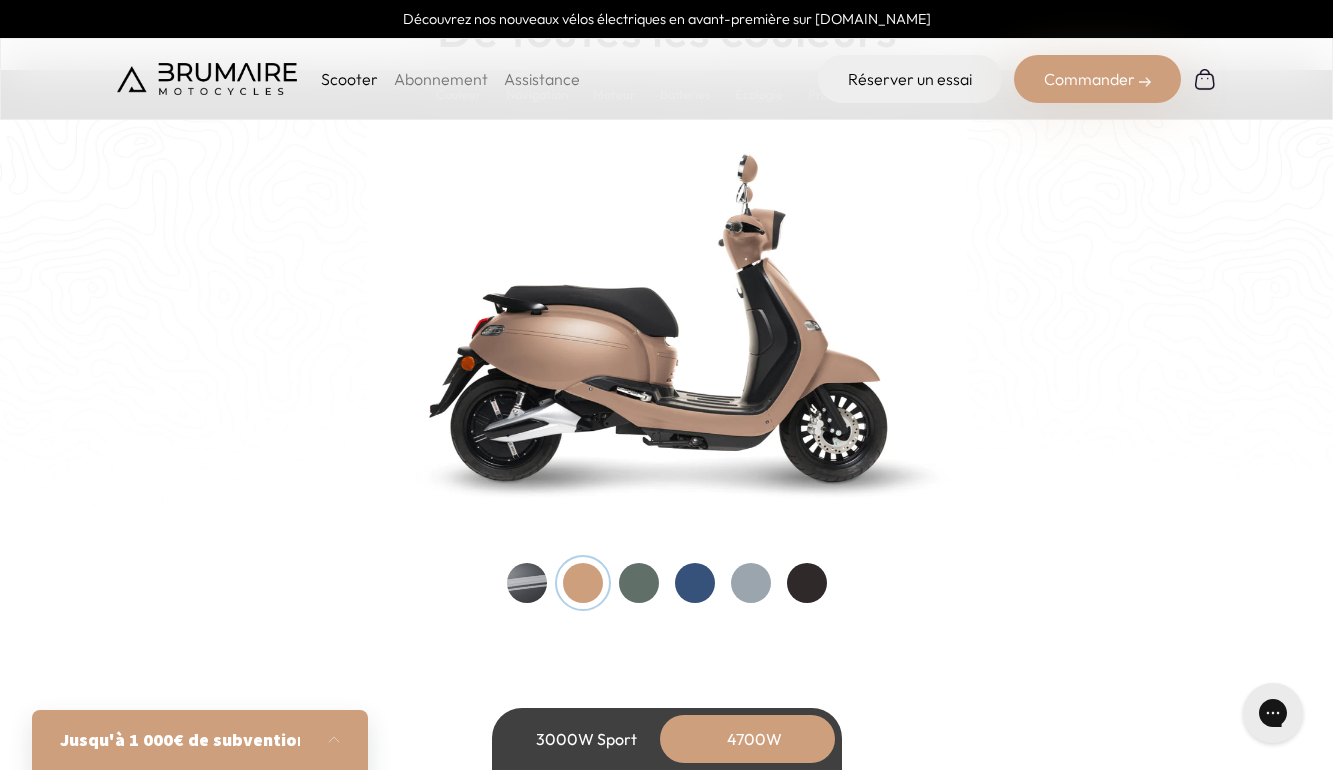 click at bounding box center (639, 583) 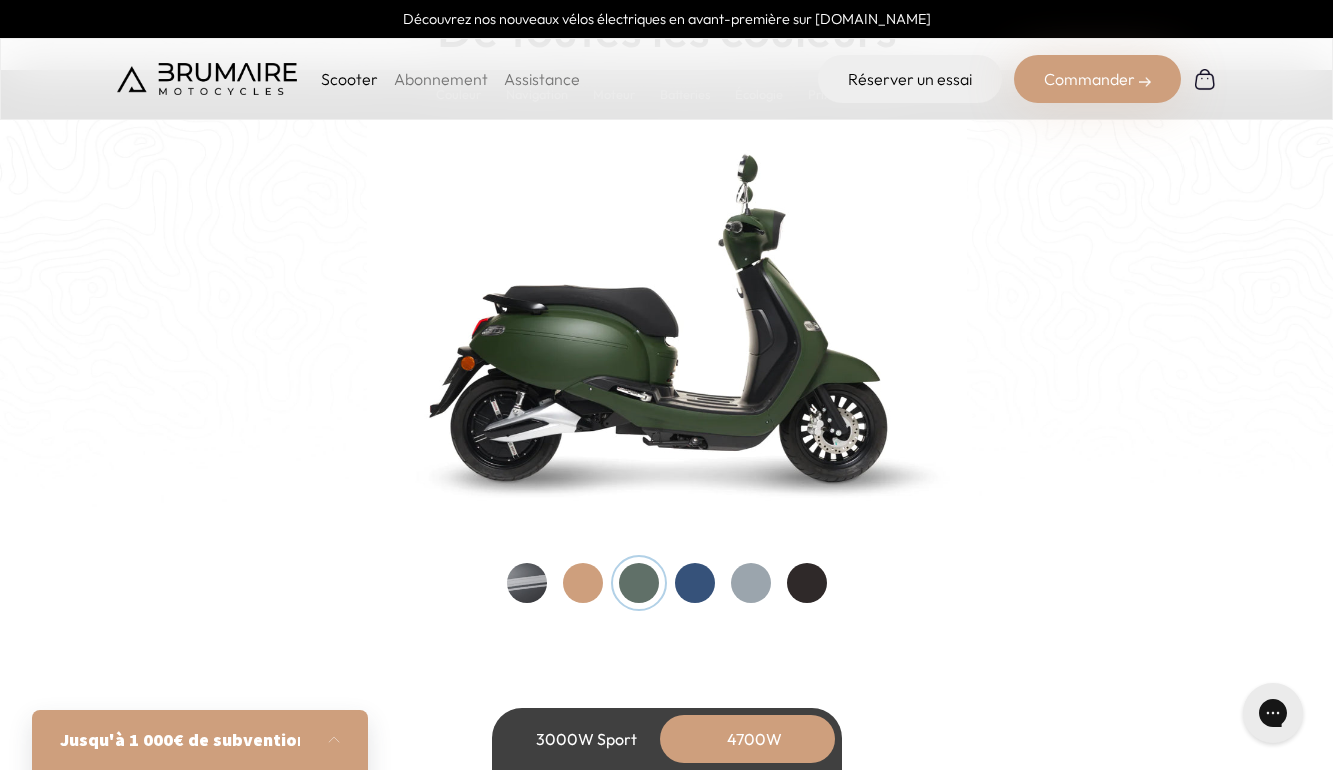 click at bounding box center [695, 583] 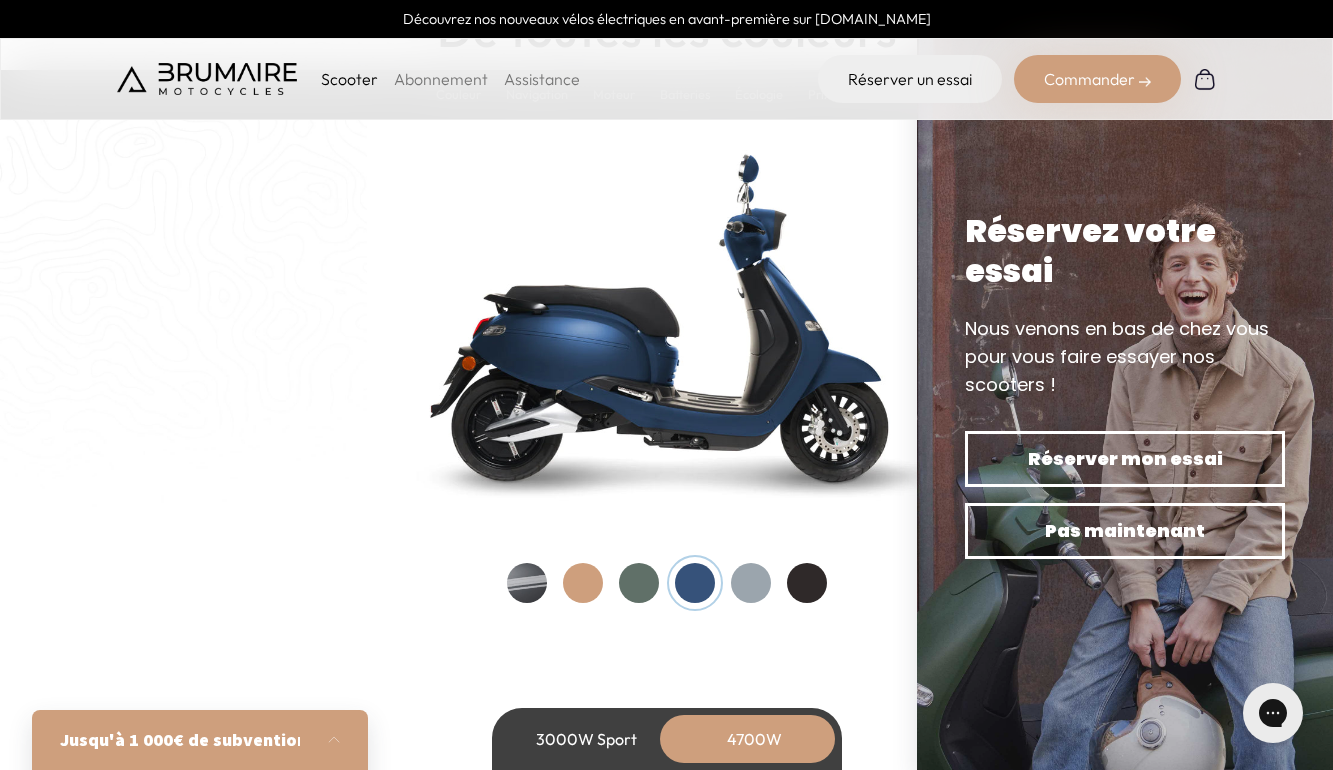 click at bounding box center [751, 583] 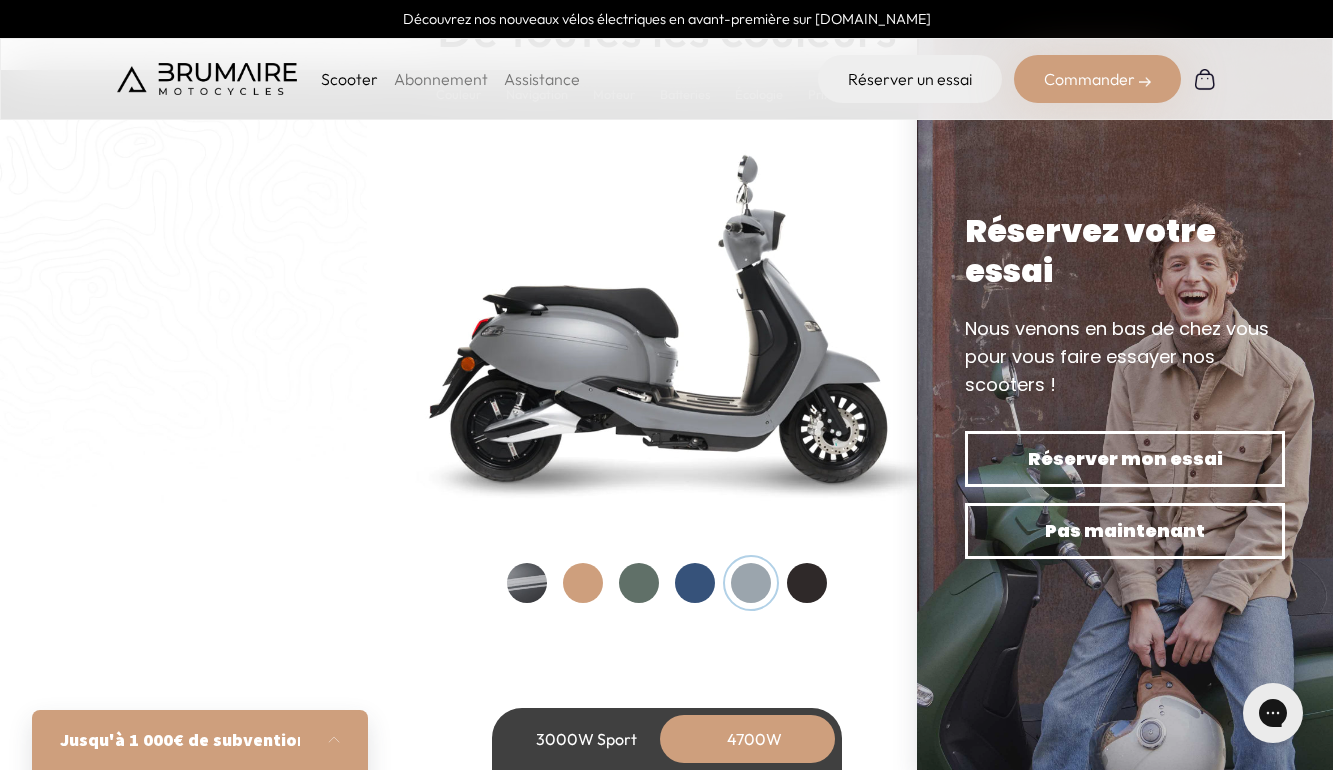 click at bounding box center [667, 583] 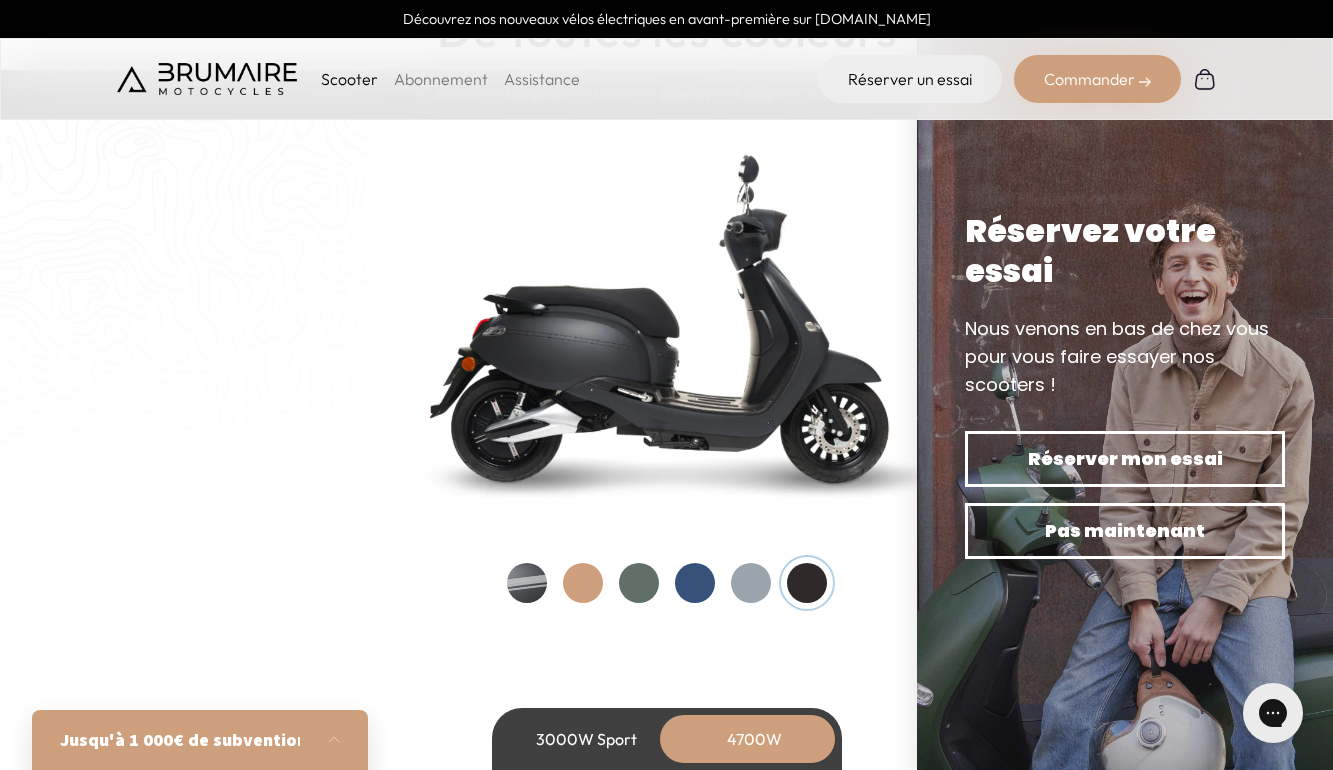click at bounding box center (527, 583) 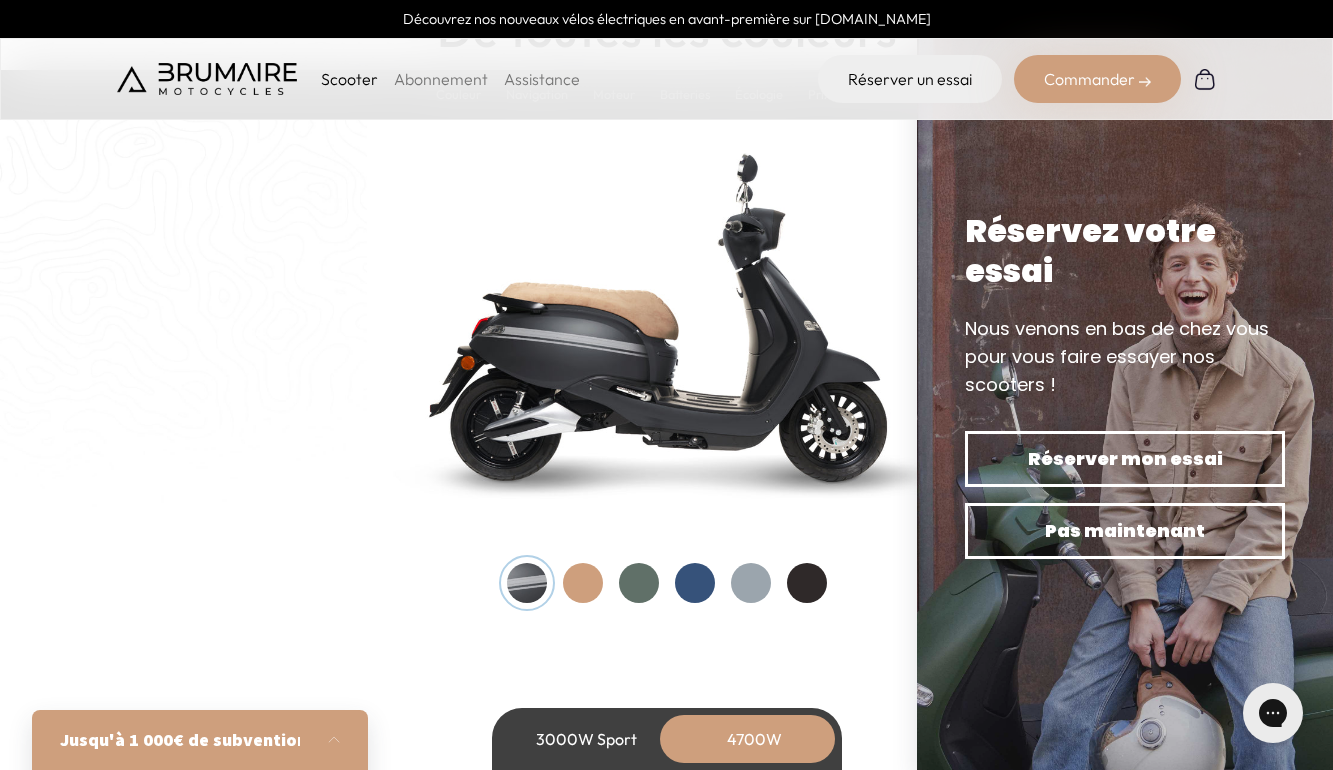 click at bounding box center (527, 583) 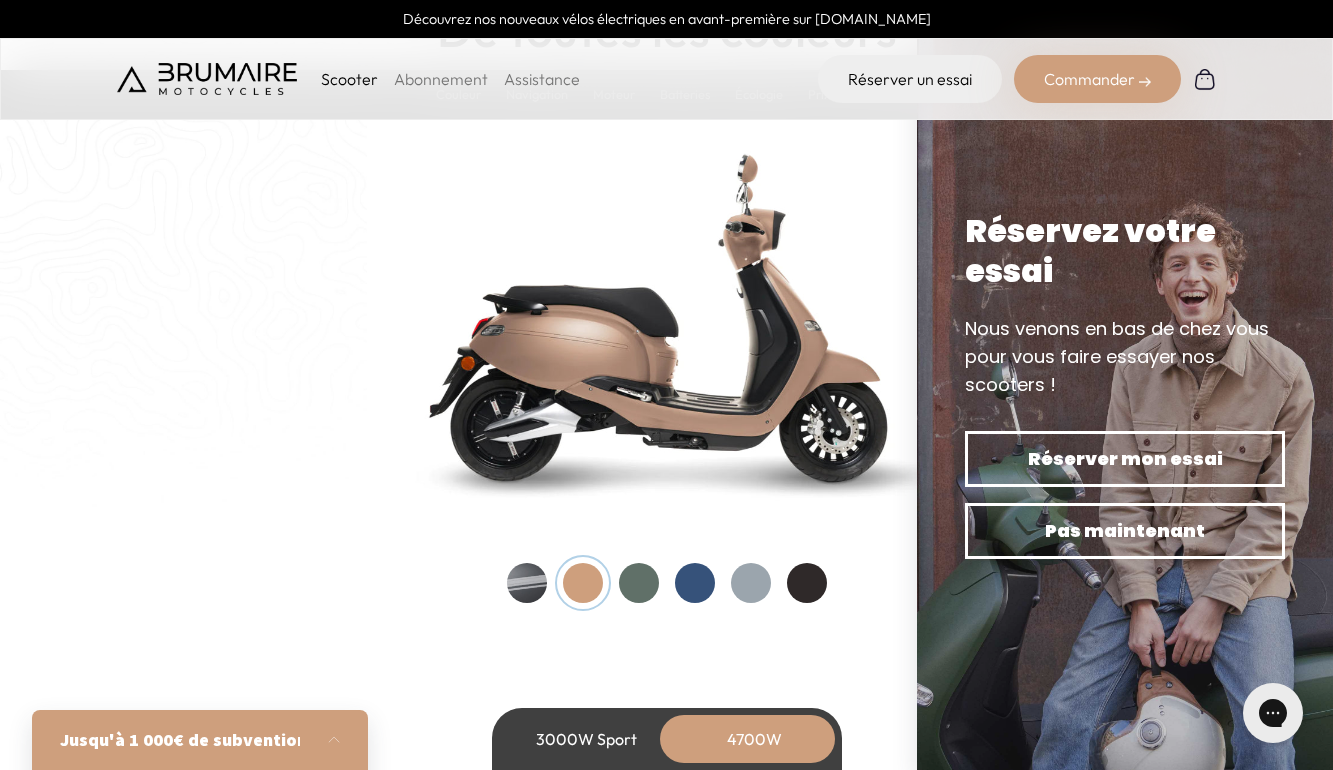 click at bounding box center (667, 583) 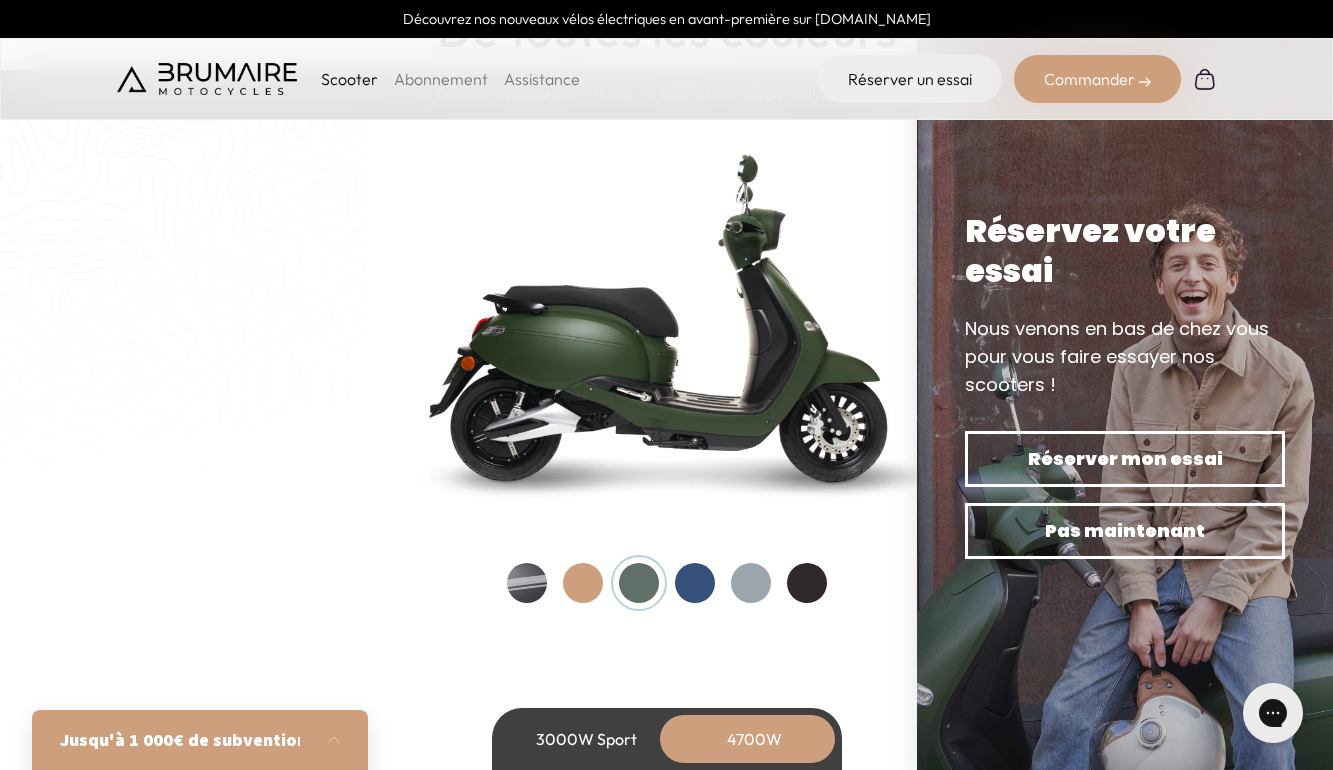 click at bounding box center [695, 583] 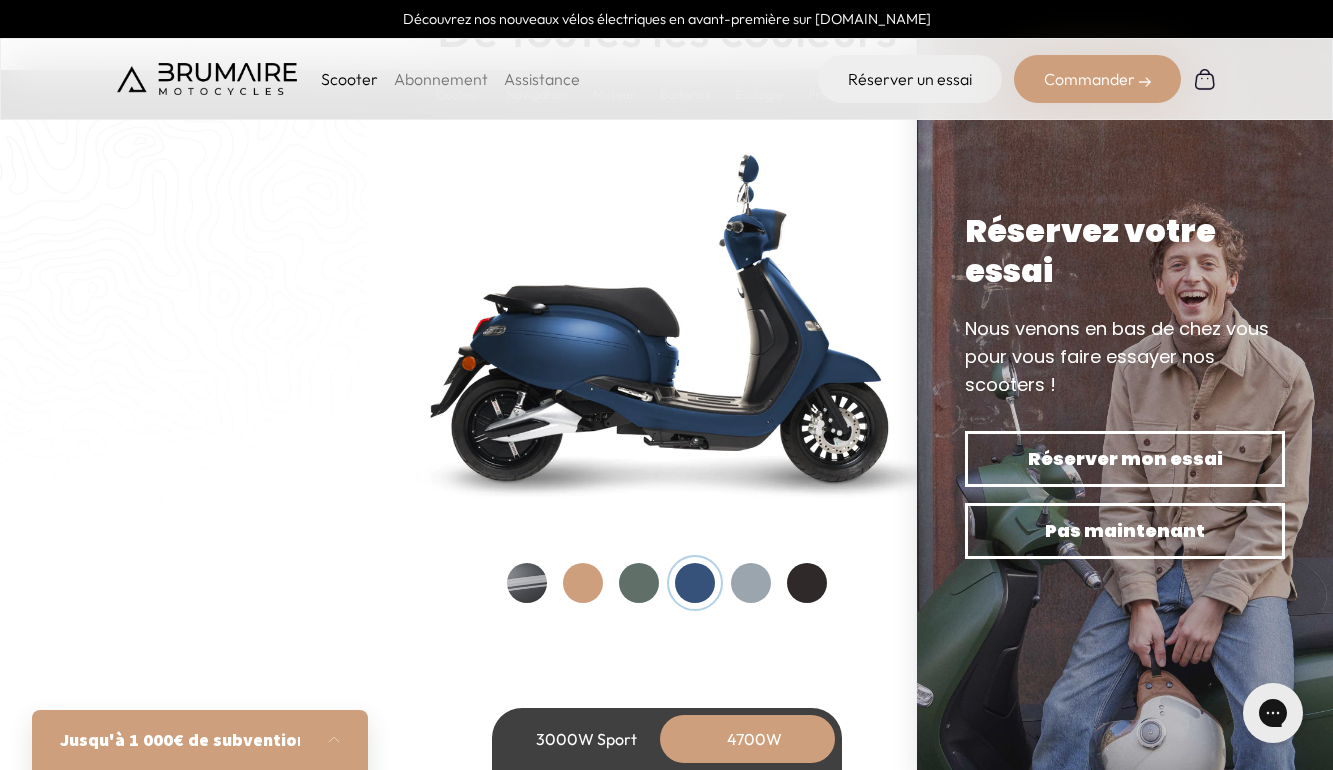 click at bounding box center [751, 583] 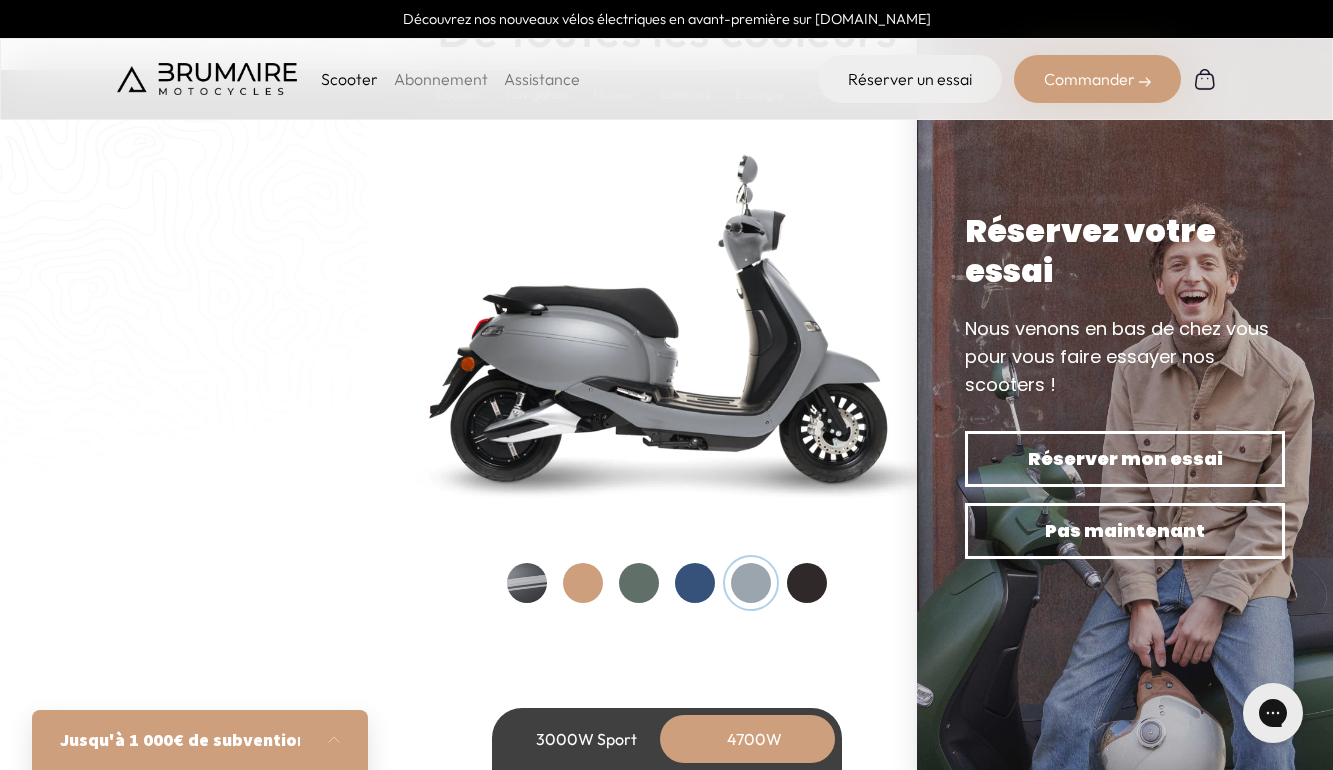 click on "Couleurs
De toutes les couleurs
Nouveau !
Nos scooters électriques sont disponibles en 6 couleurs différentes." at bounding box center [667, 275] 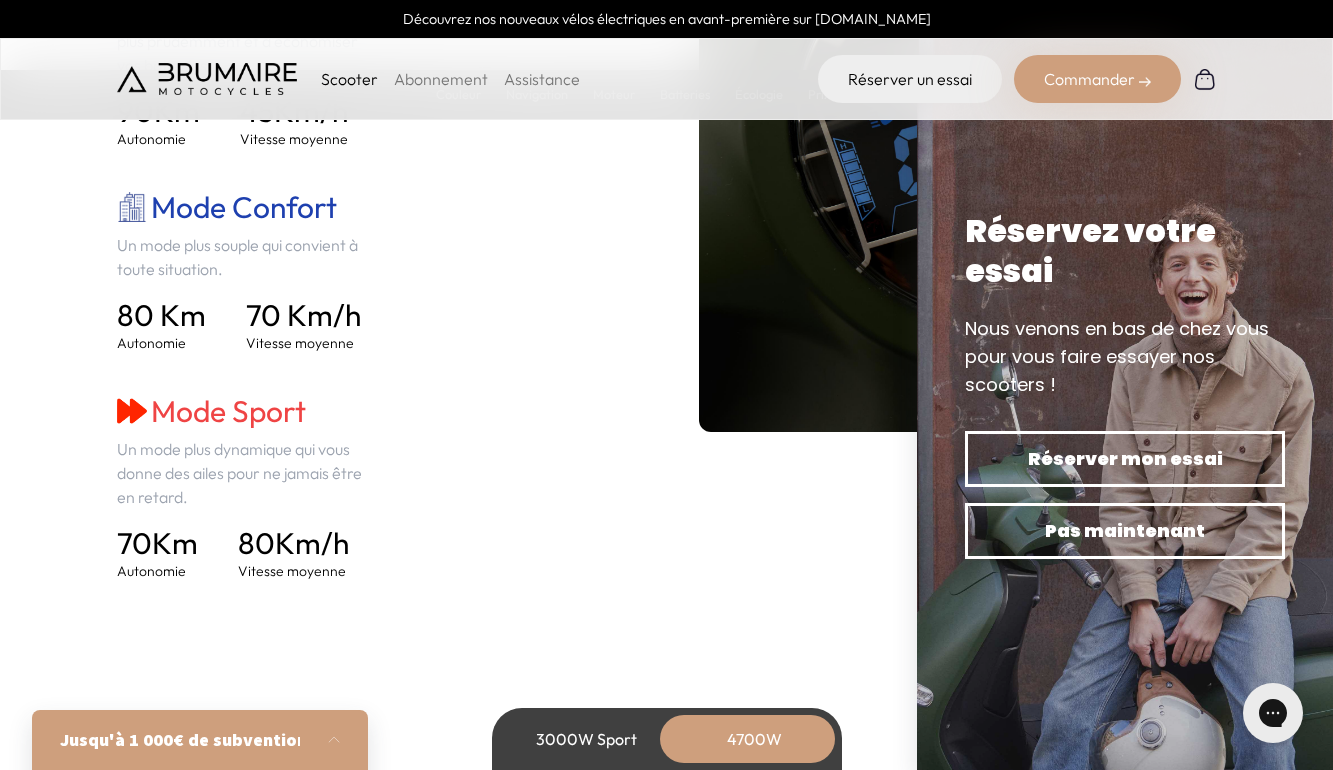 scroll, scrollTop: 2954, scrollLeft: 0, axis: vertical 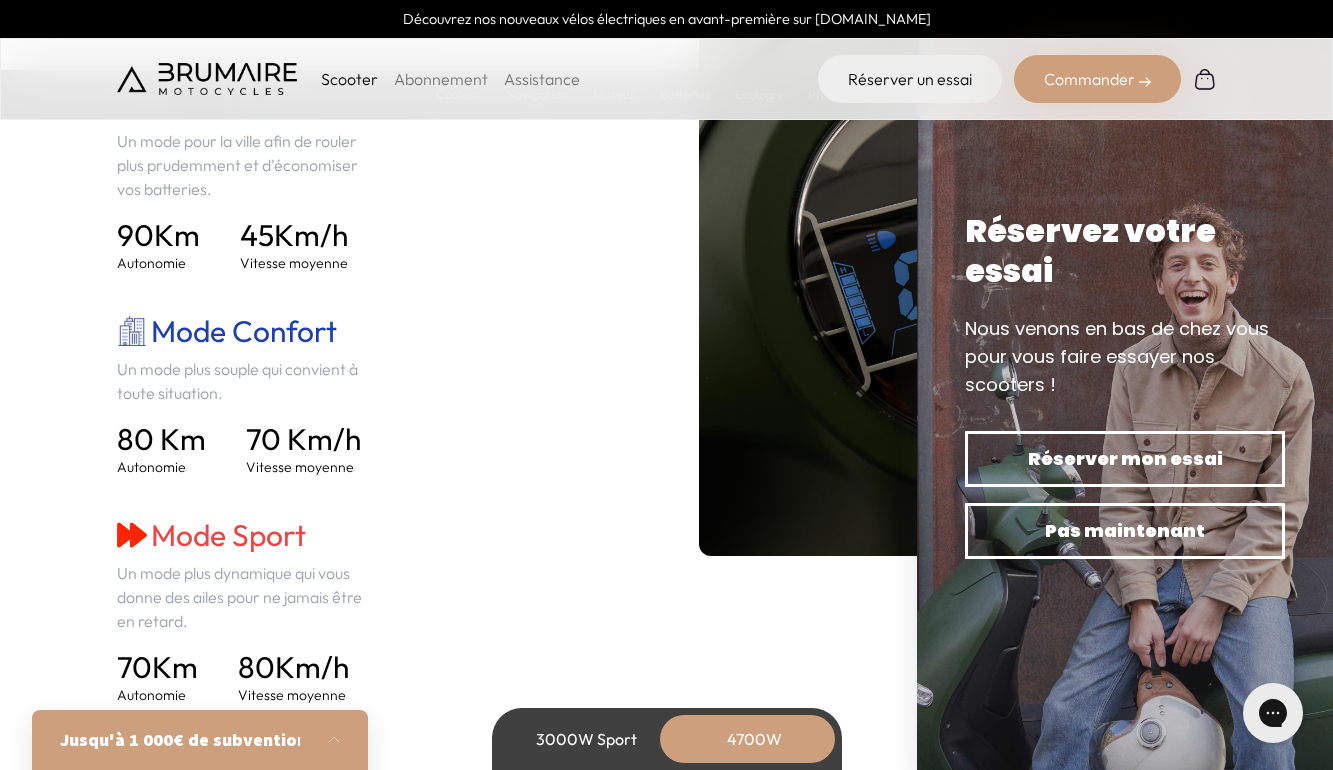 click on "Abonnement" at bounding box center [441, 79] 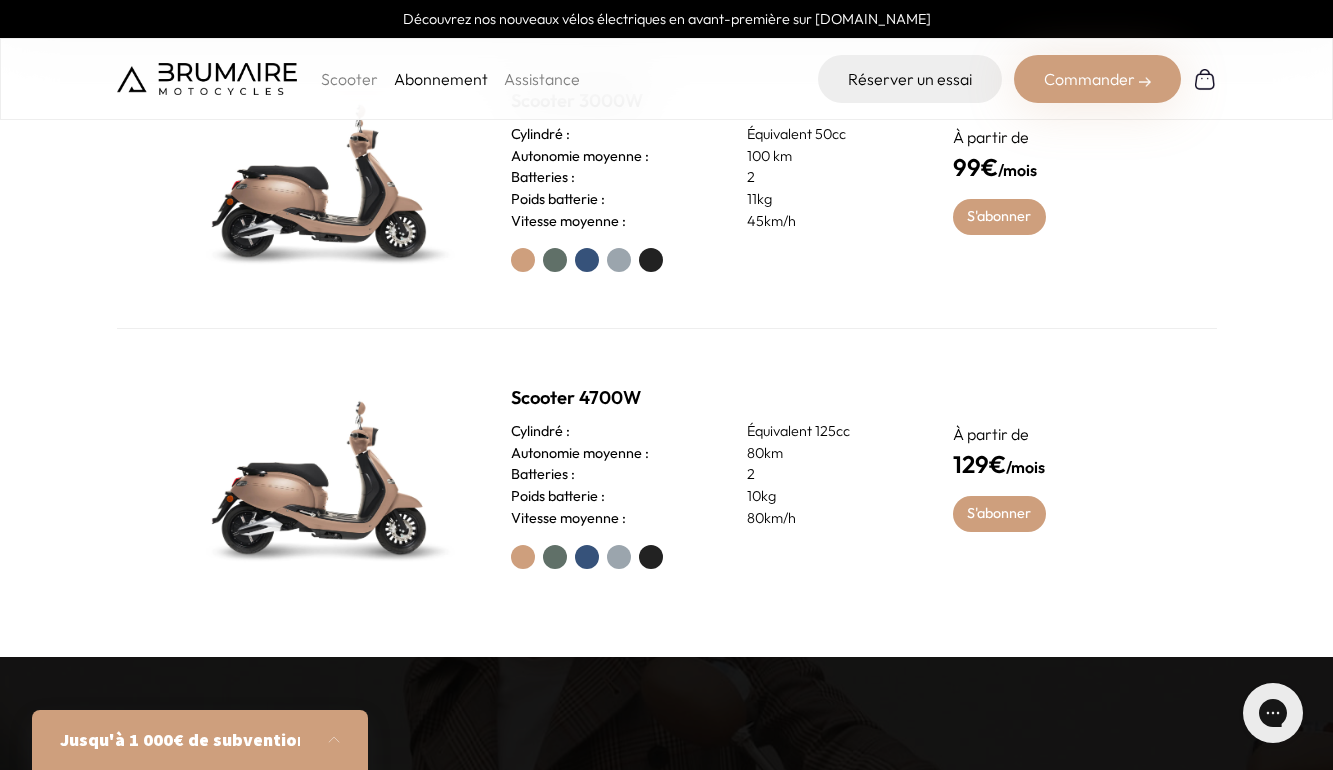 scroll, scrollTop: 951, scrollLeft: 0, axis: vertical 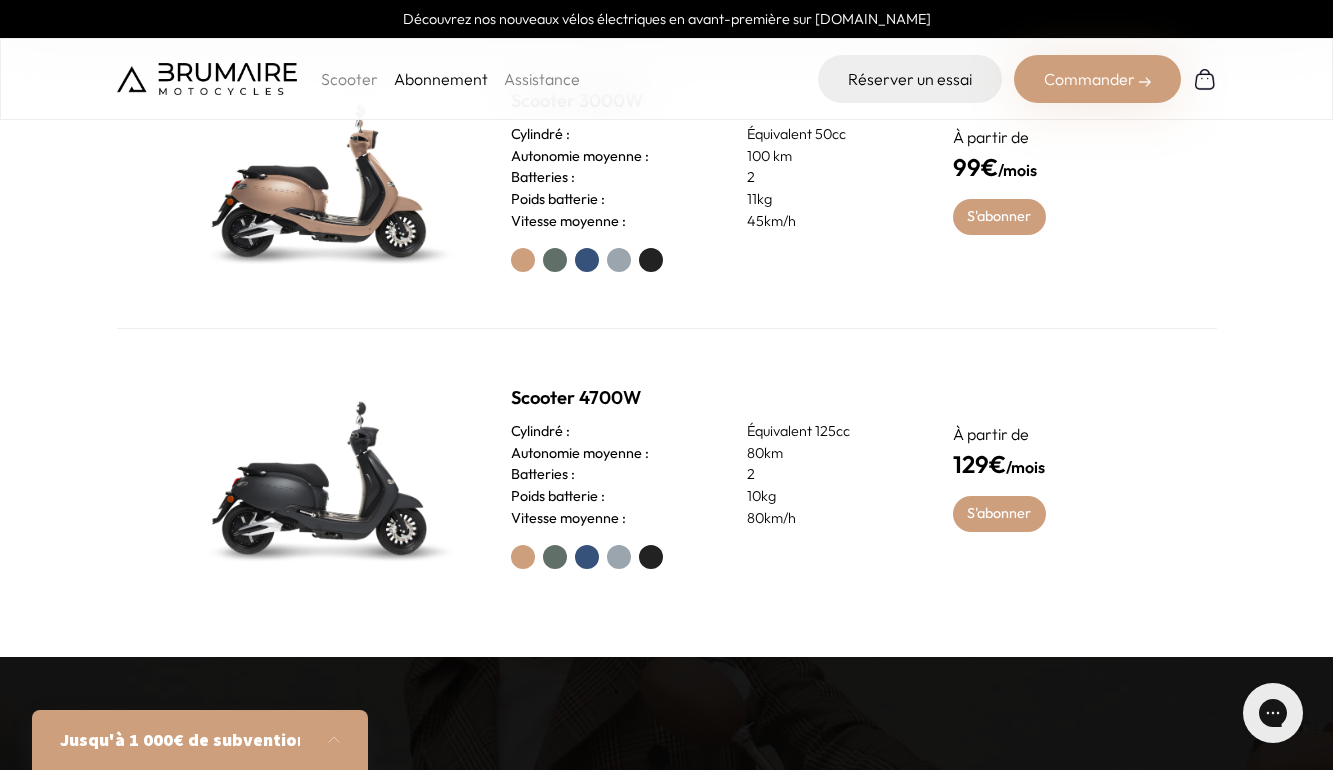 click at bounding box center (619, 557) 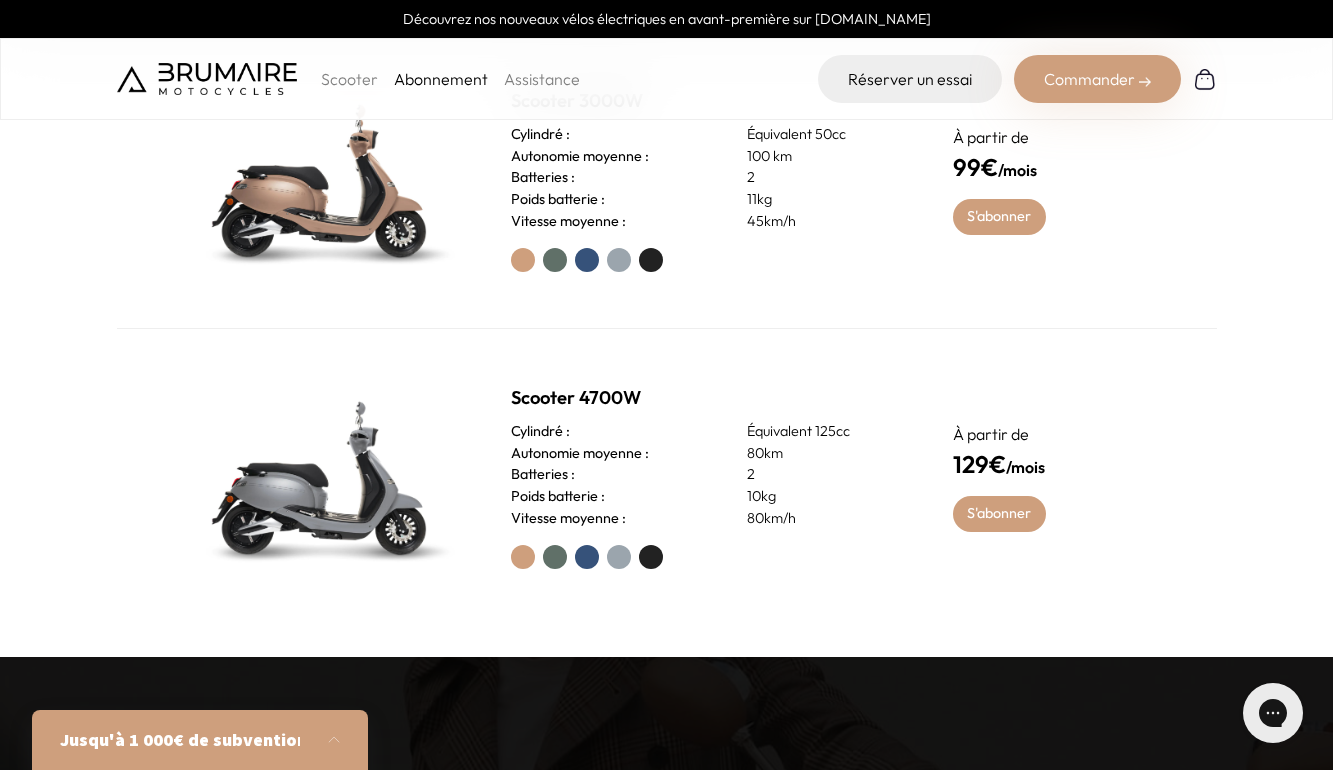 click at bounding box center [587, 557] 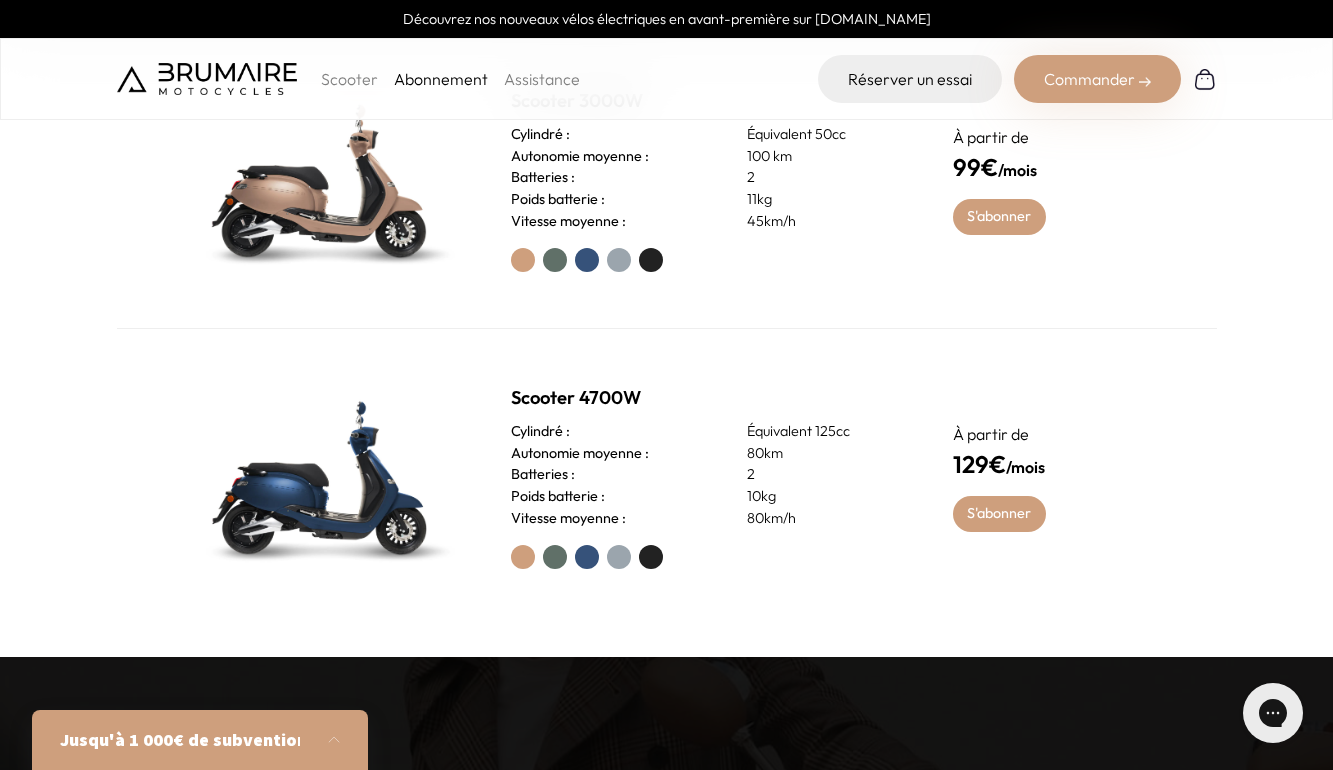 click at bounding box center (555, 557) 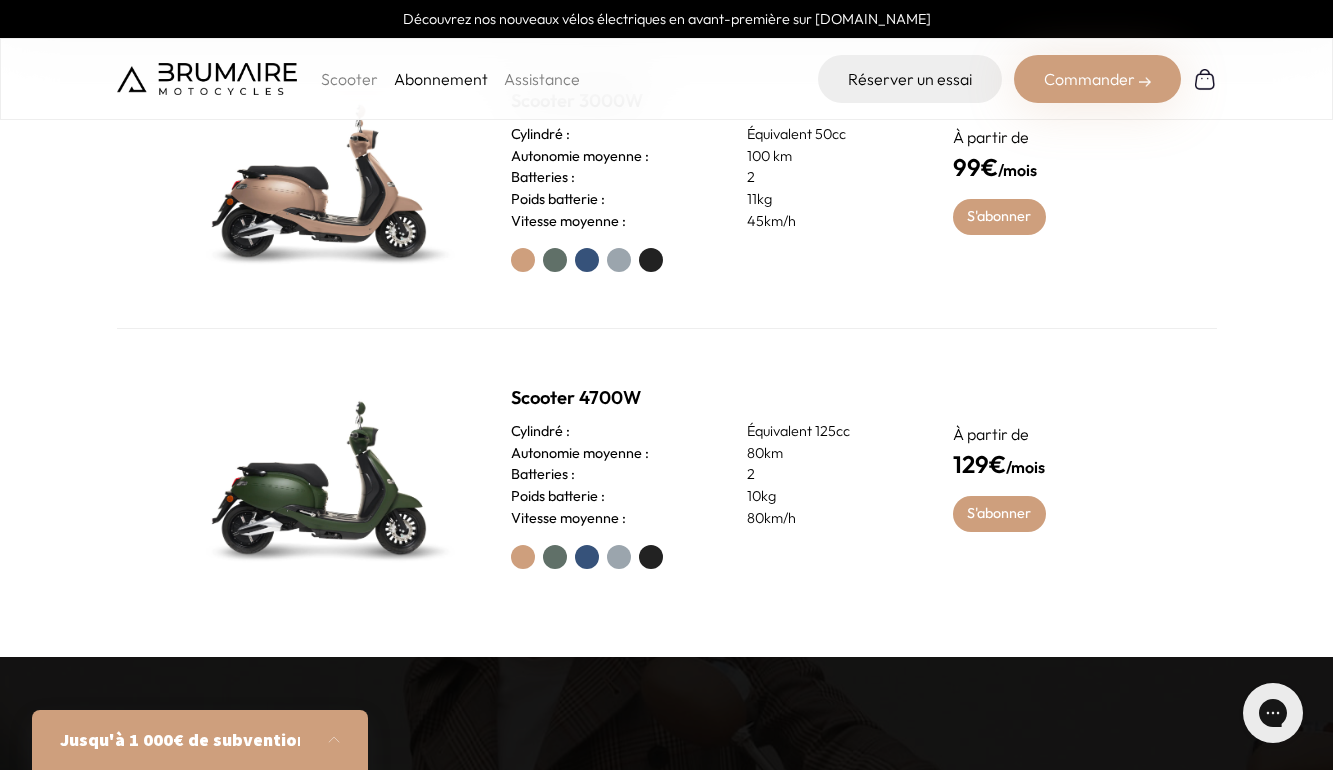 click at bounding box center (523, 557) 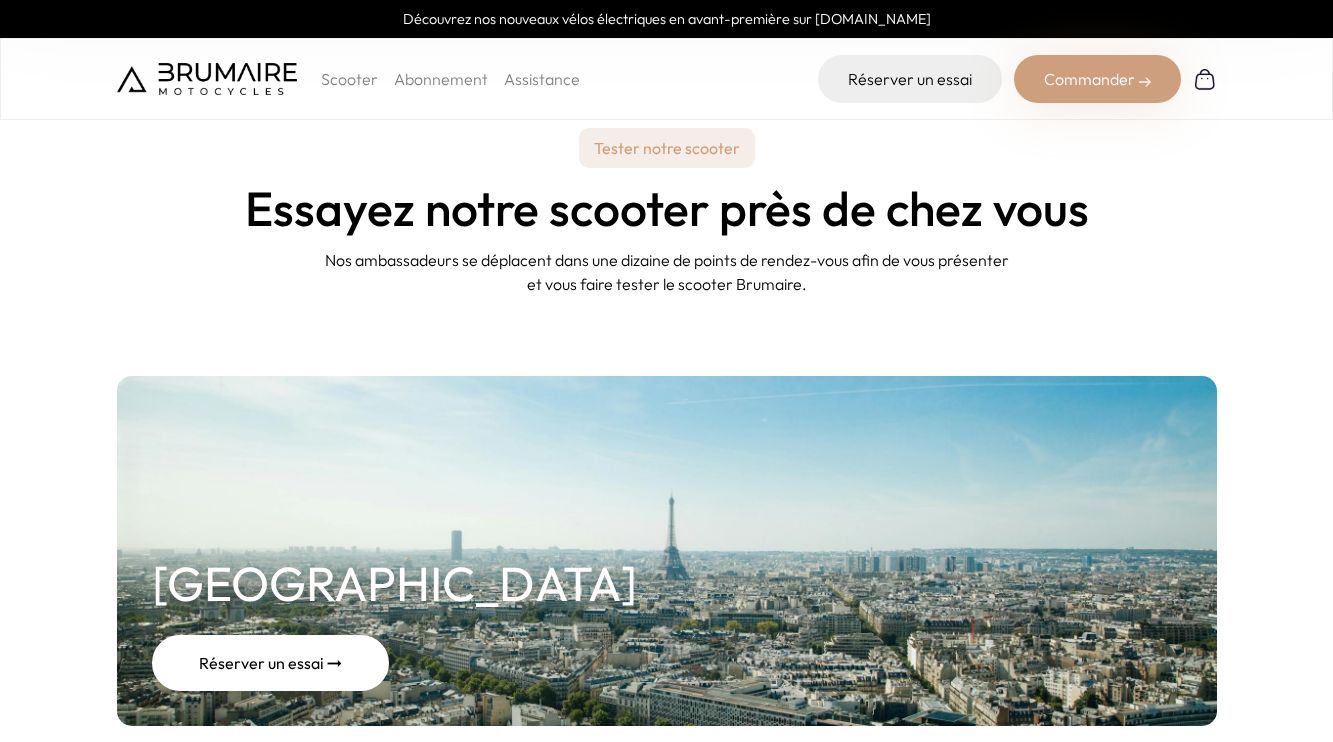 scroll, scrollTop: 297, scrollLeft: 0, axis: vertical 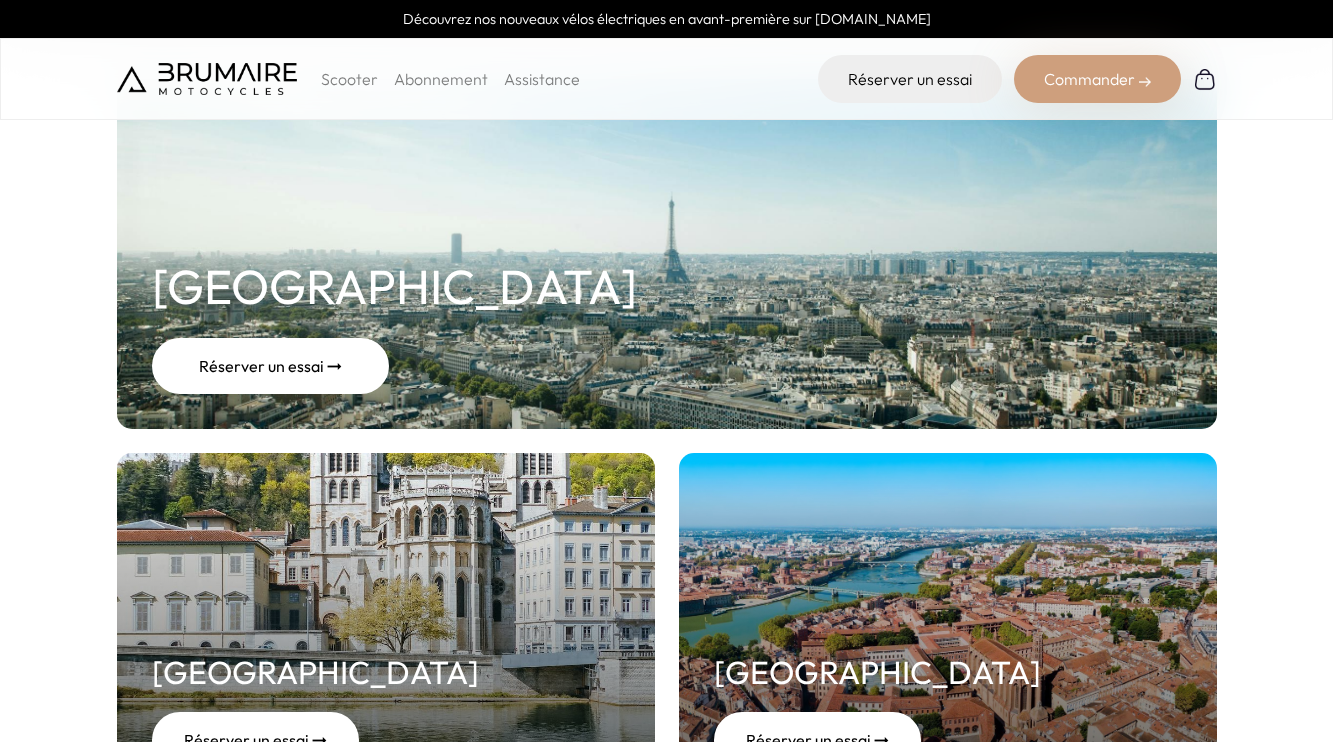 click on "Paris
Réserver un essai ➞" at bounding box center [667, 254] 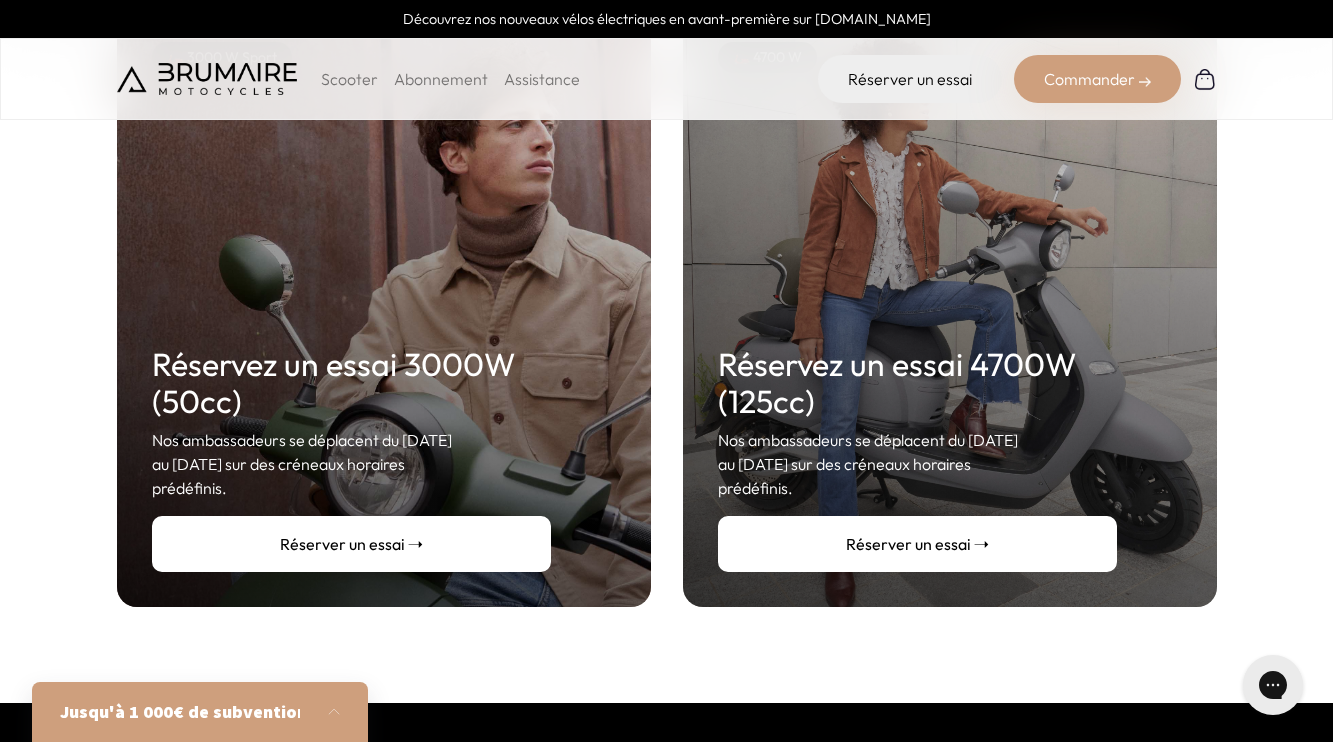 scroll, scrollTop: 336, scrollLeft: 0, axis: vertical 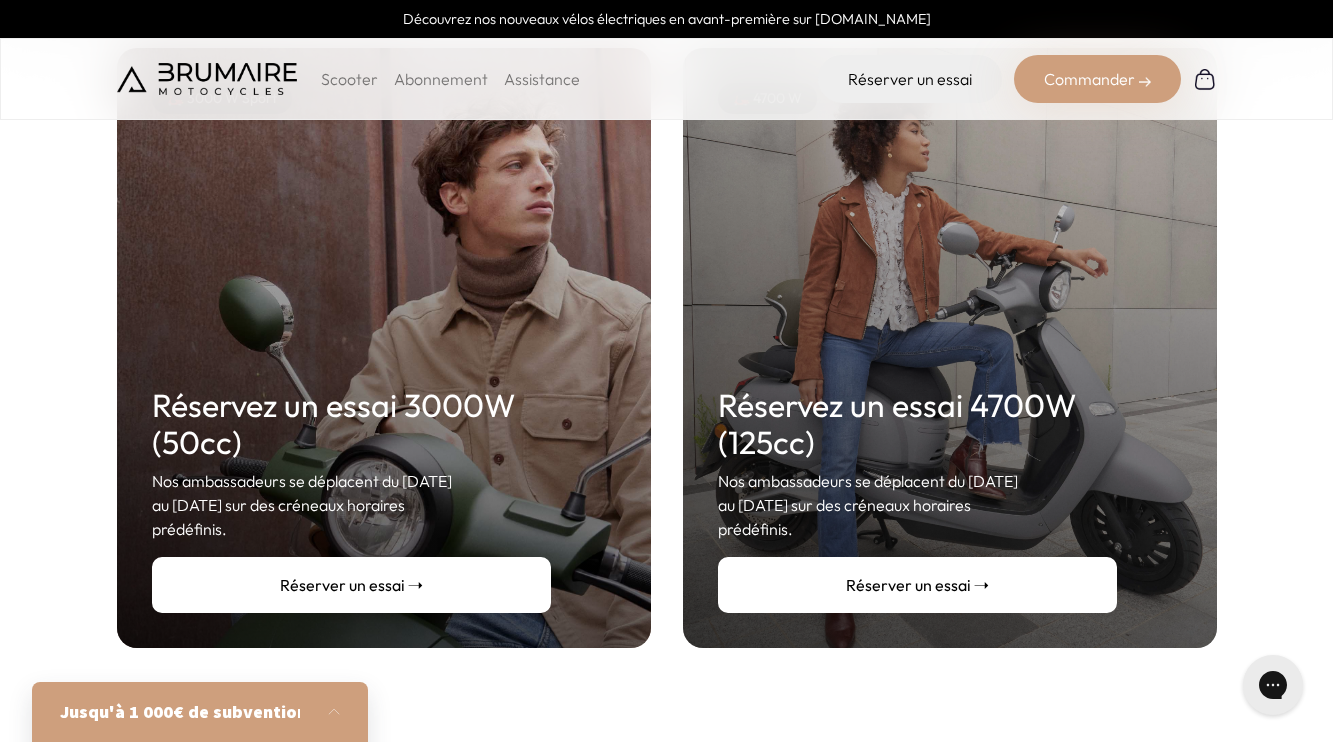click on "Réserver un essai ➝" at bounding box center [917, 585] 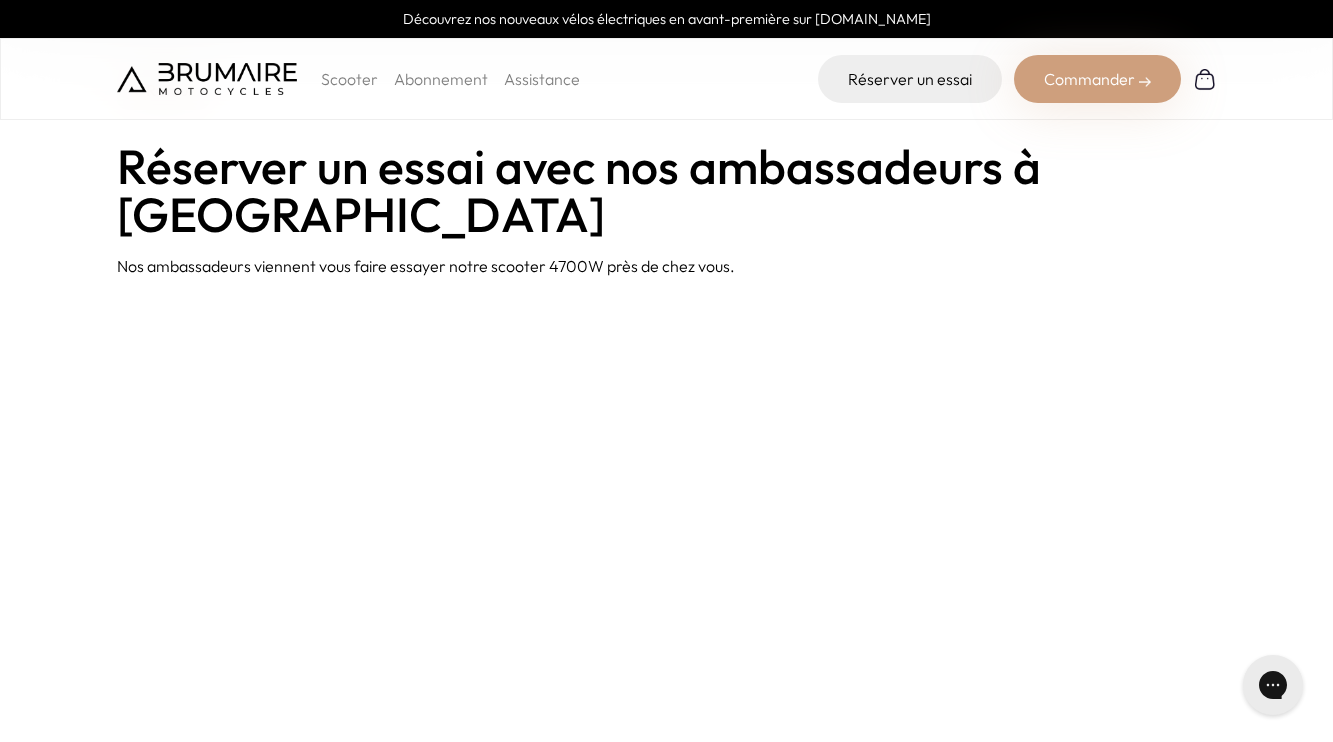 scroll, scrollTop: 57, scrollLeft: 0, axis: vertical 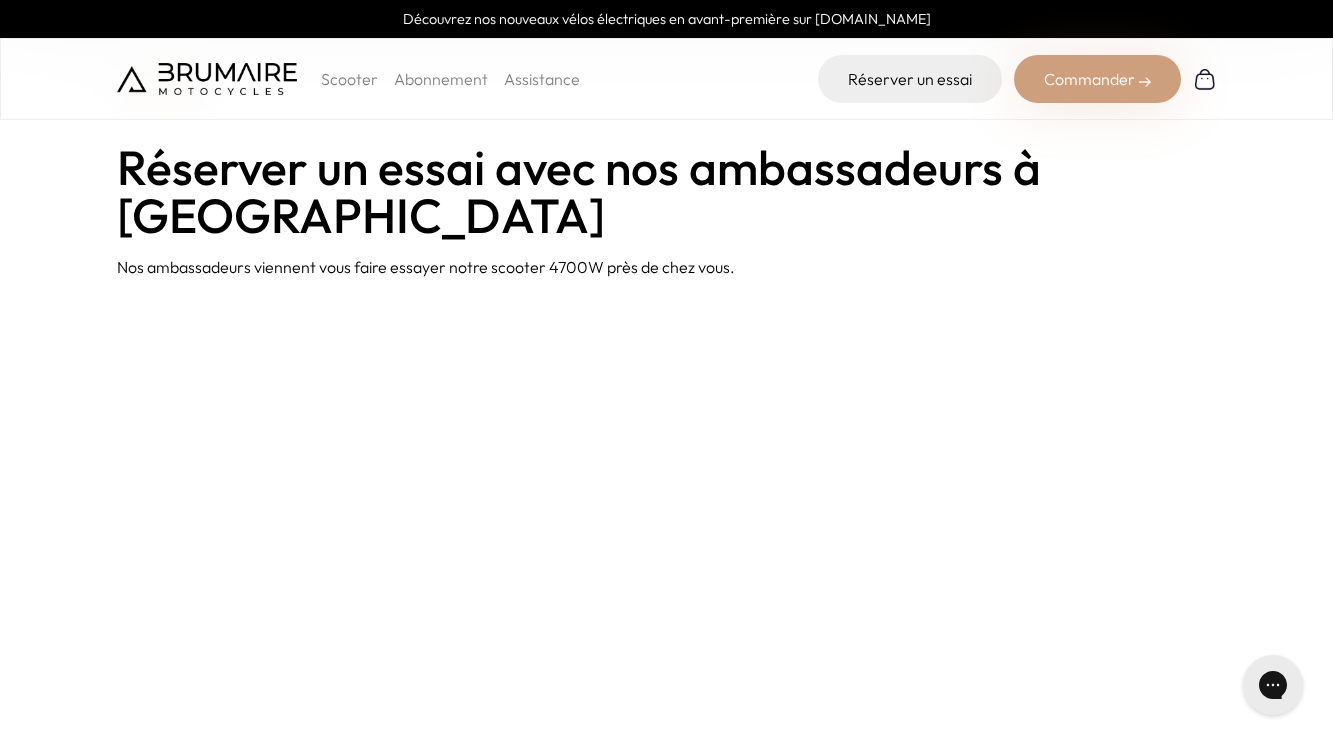 click on "Abonnement" at bounding box center (441, 79) 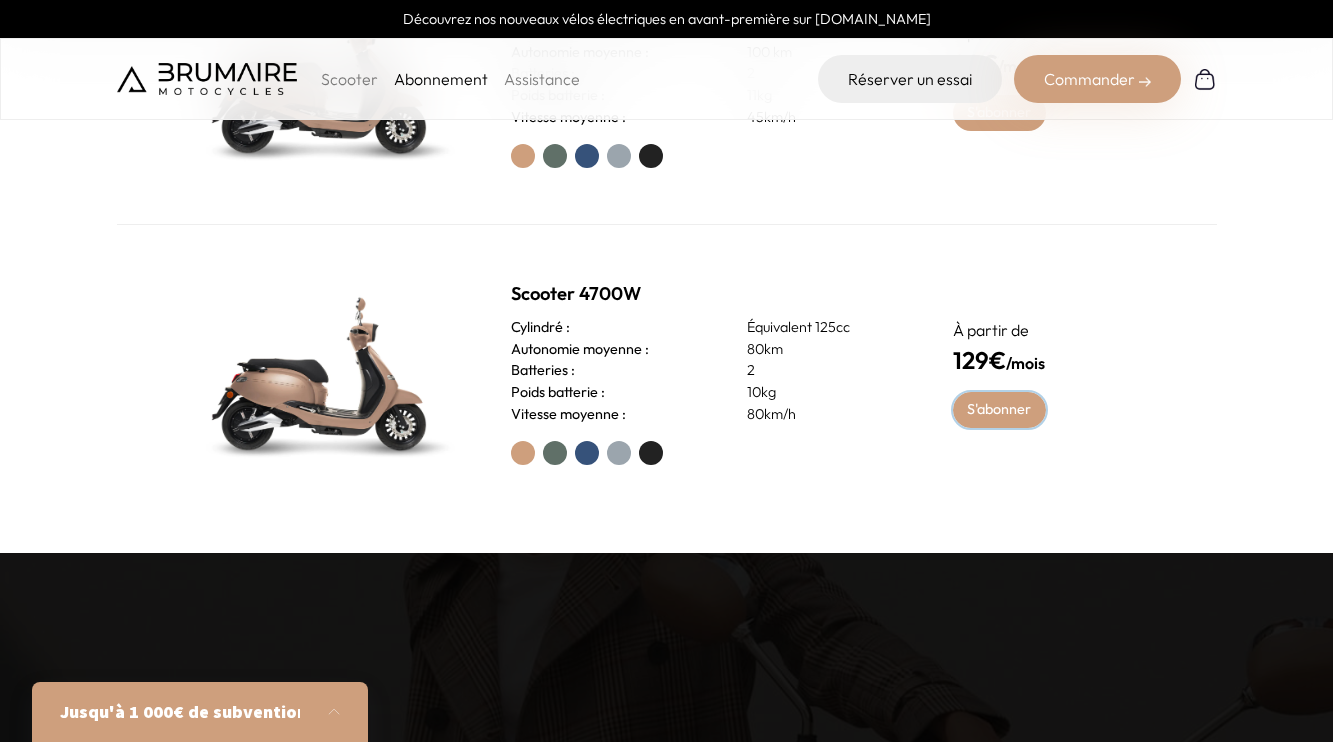 scroll, scrollTop: 1027, scrollLeft: 0, axis: vertical 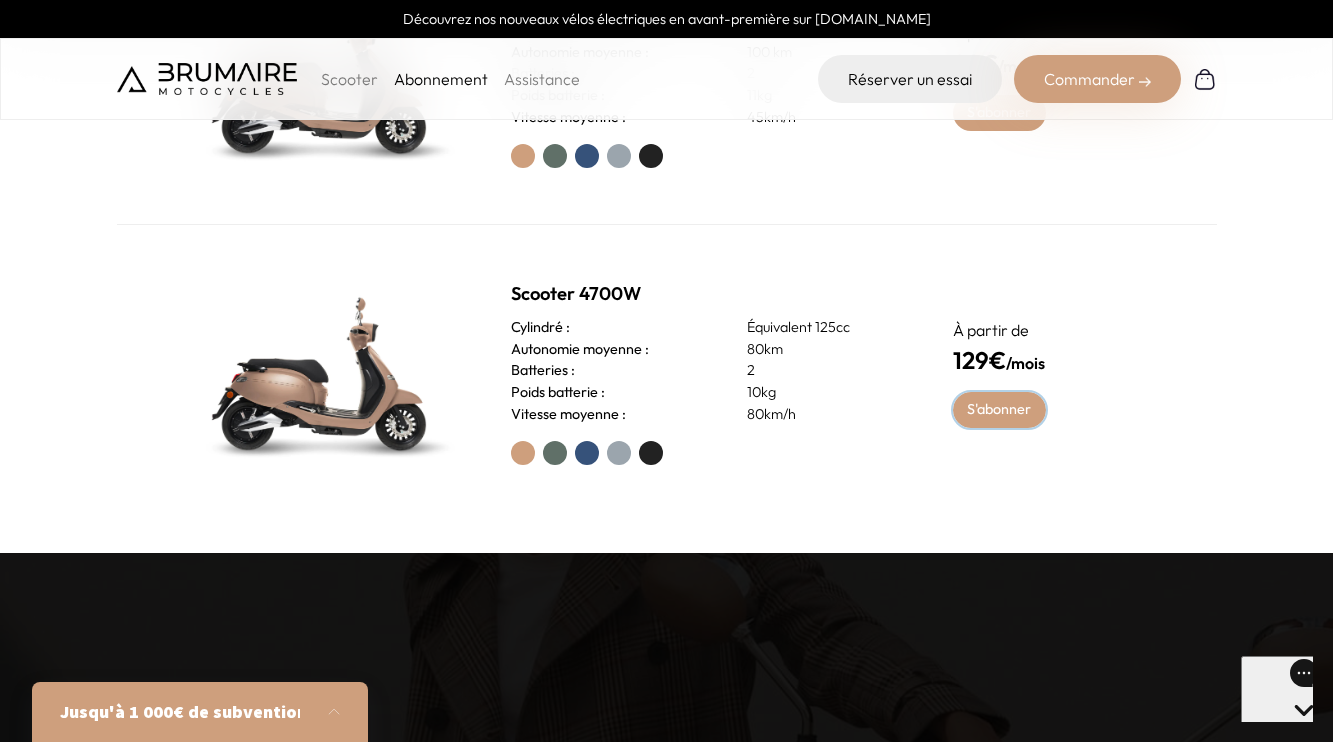 click on "S'abonner" at bounding box center (999, 410) 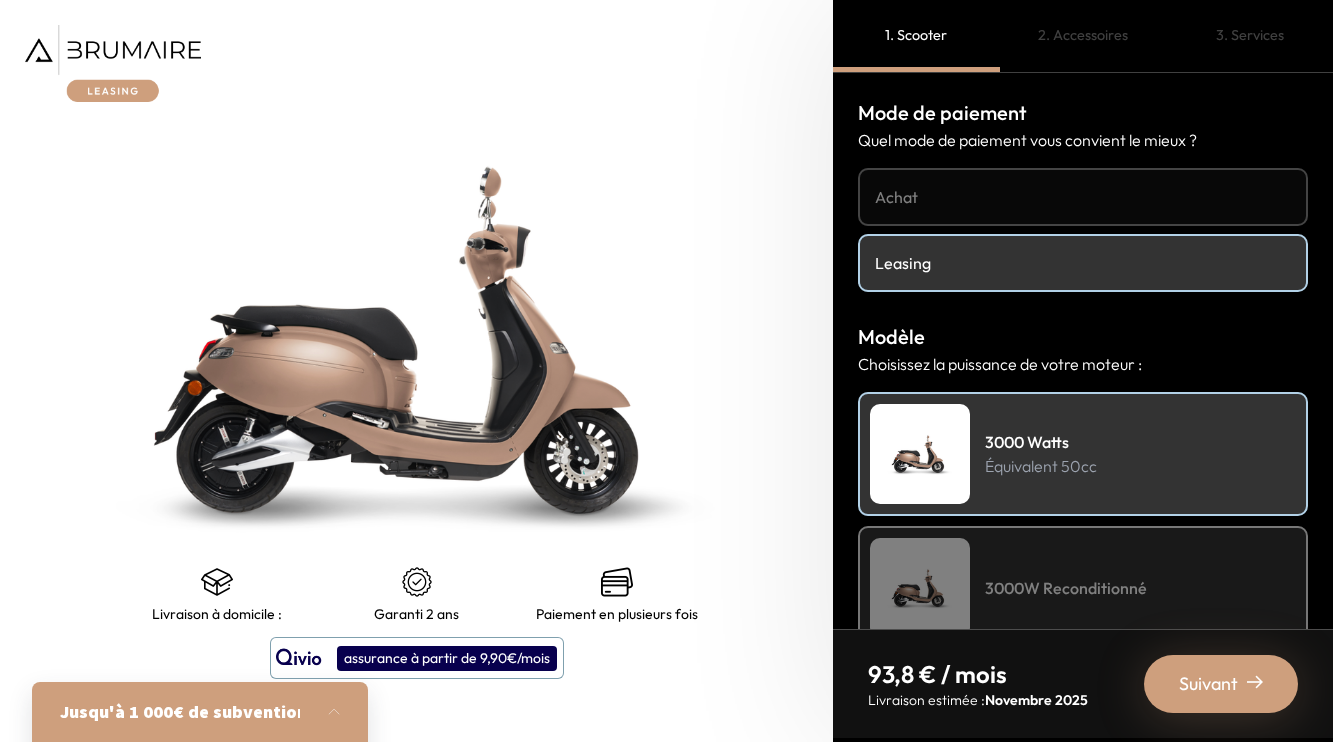 scroll, scrollTop: 0, scrollLeft: 0, axis: both 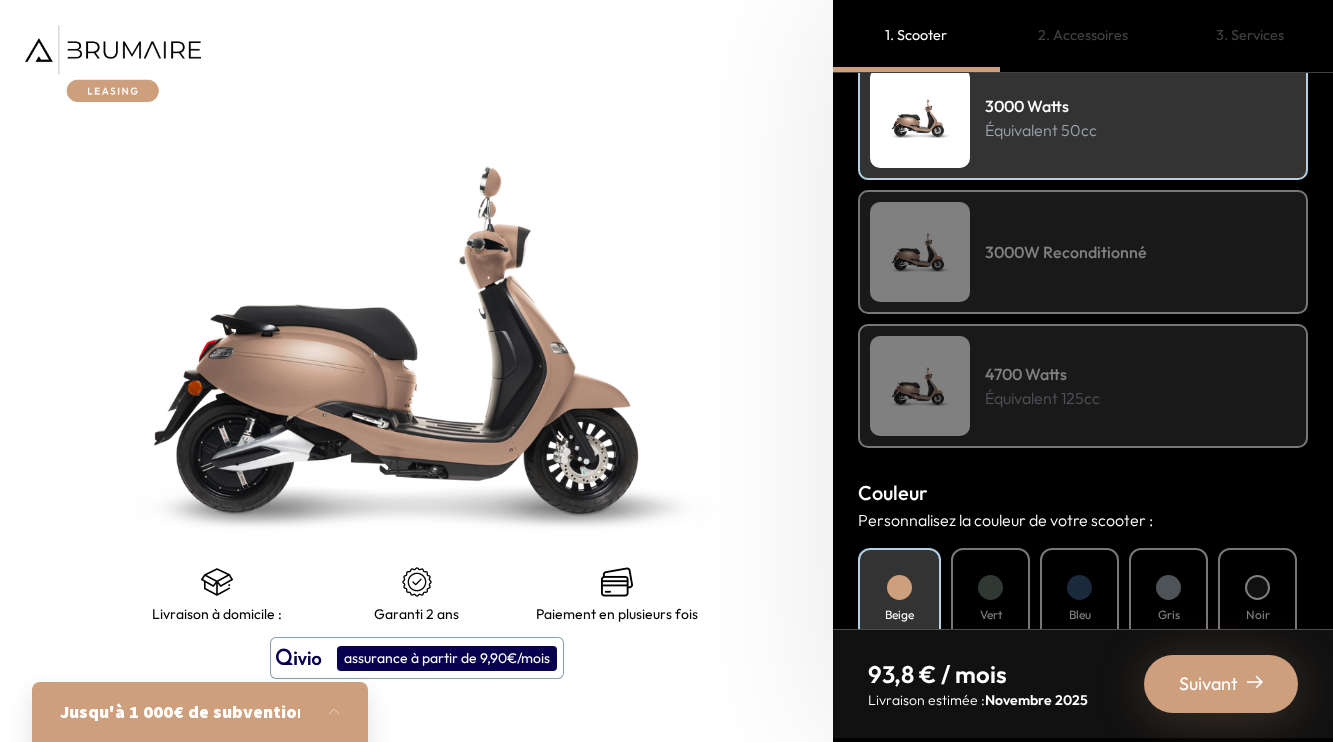 click on "Équivalent 125cc" at bounding box center [1042, 398] 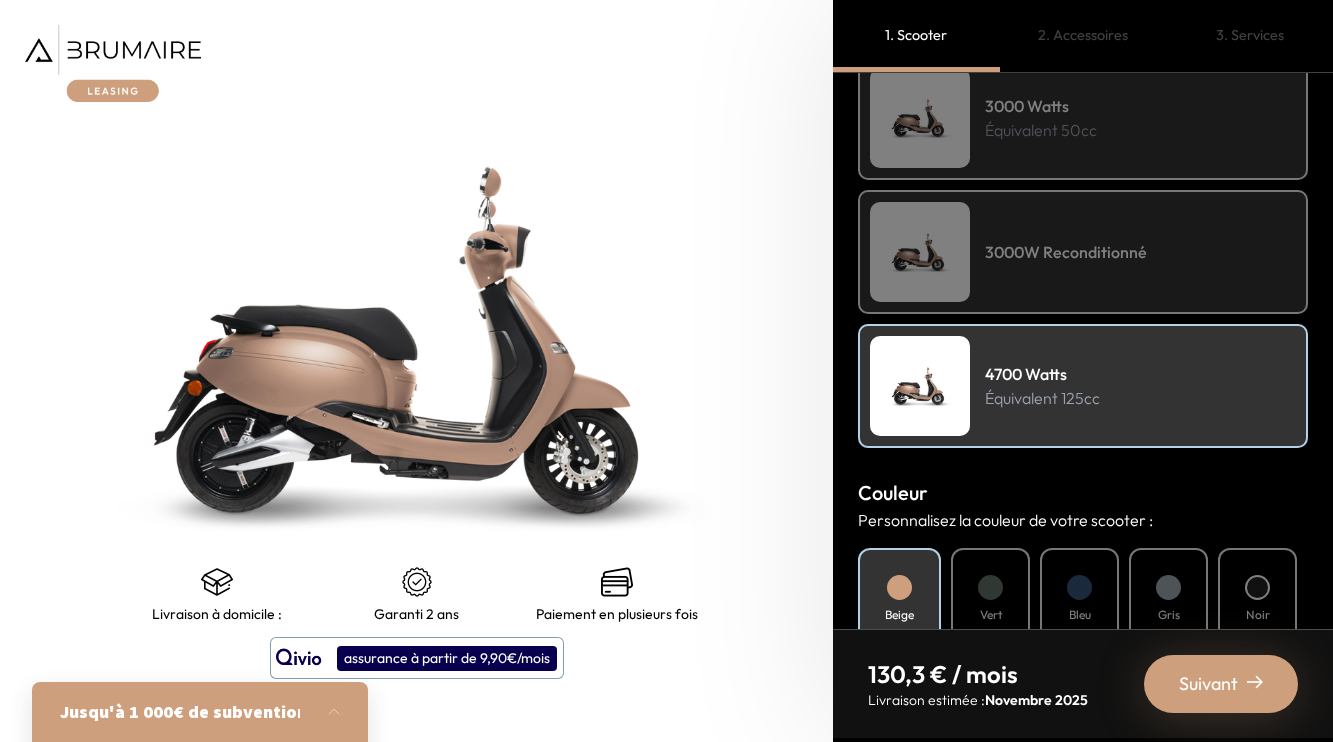 click on "3000W Reconditionné" at bounding box center [1083, 252] 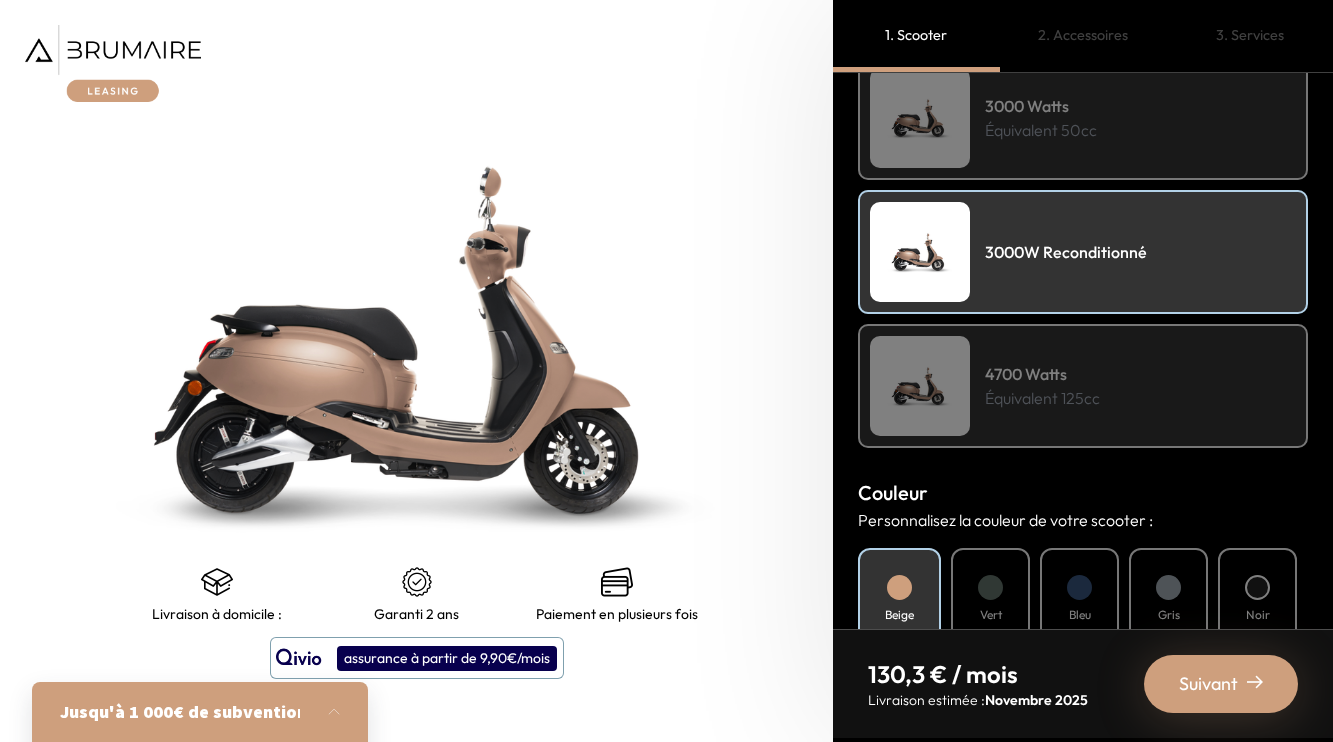 click on "4700 Watts
Équivalent 125cc" at bounding box center [1083, 386] 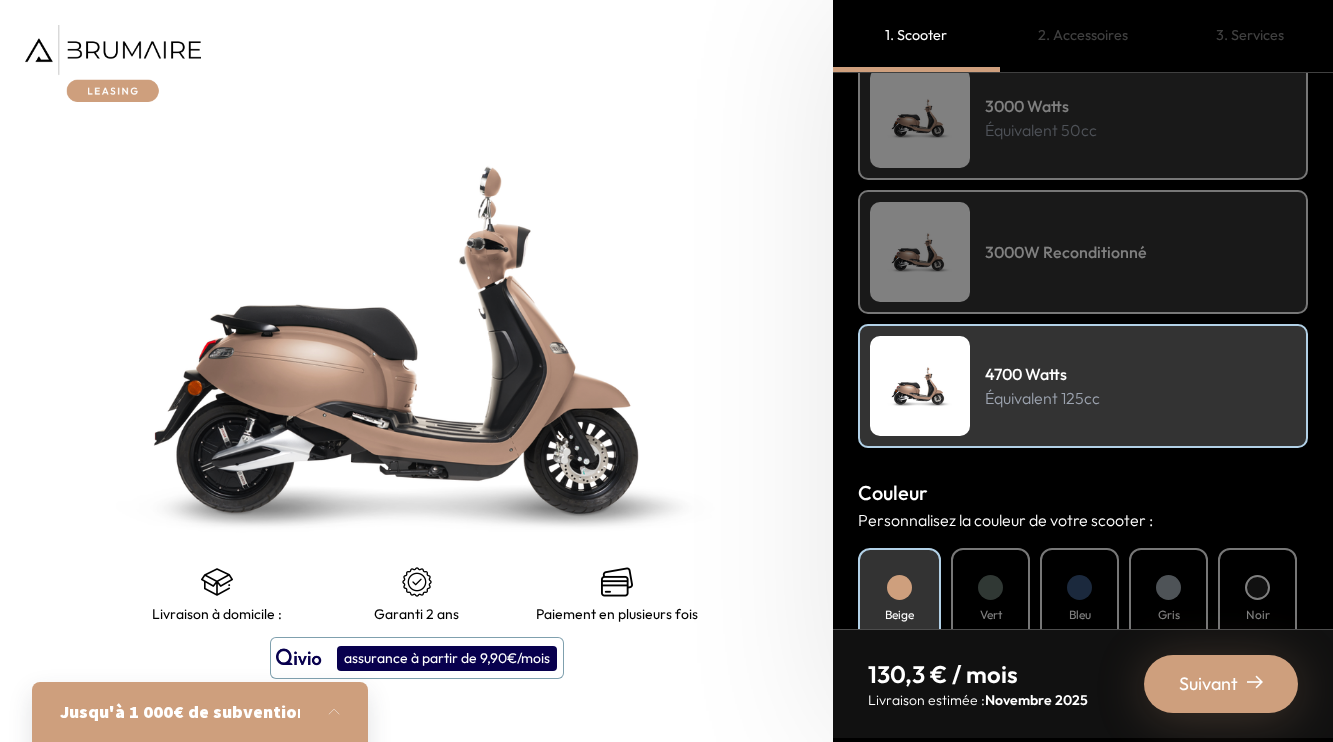 click on "3000W Reconditionné" at bounding box center [1083, 252] 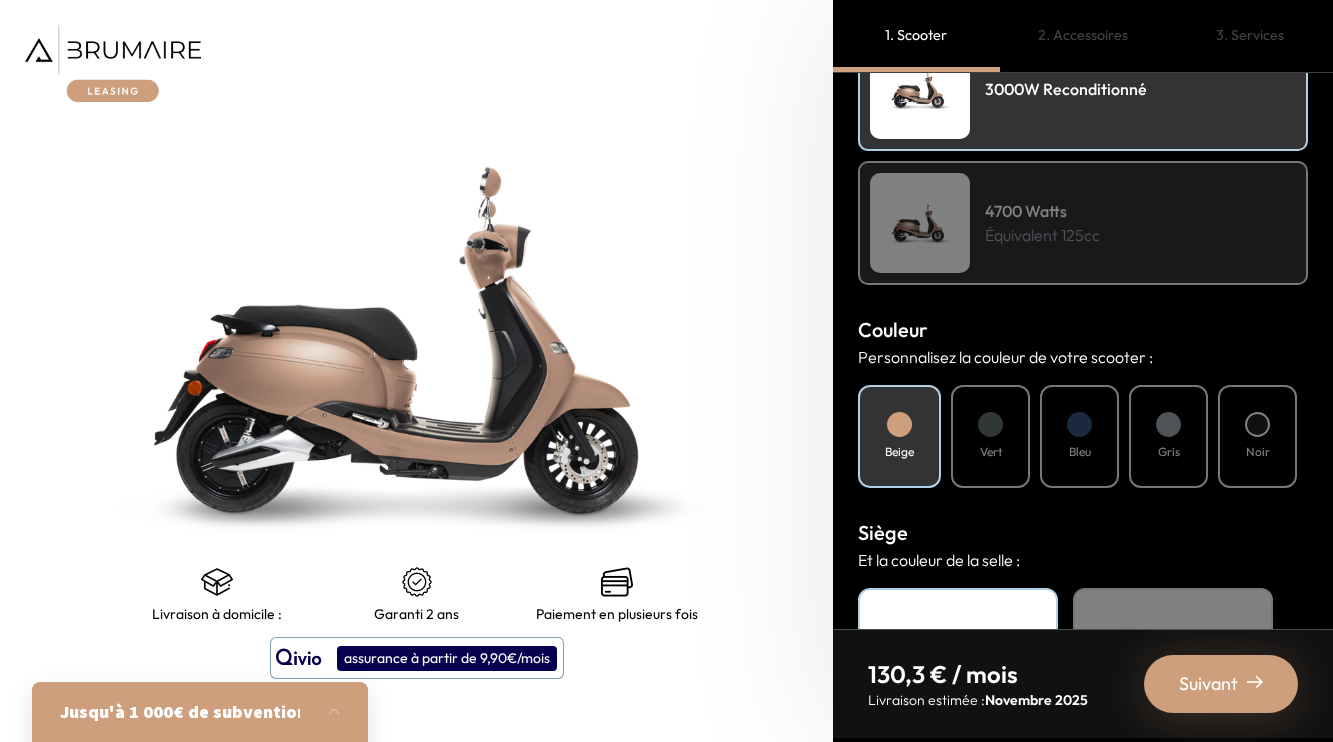 scroll, scrollTop: 504, scrollLeft: 0, axis: vertical 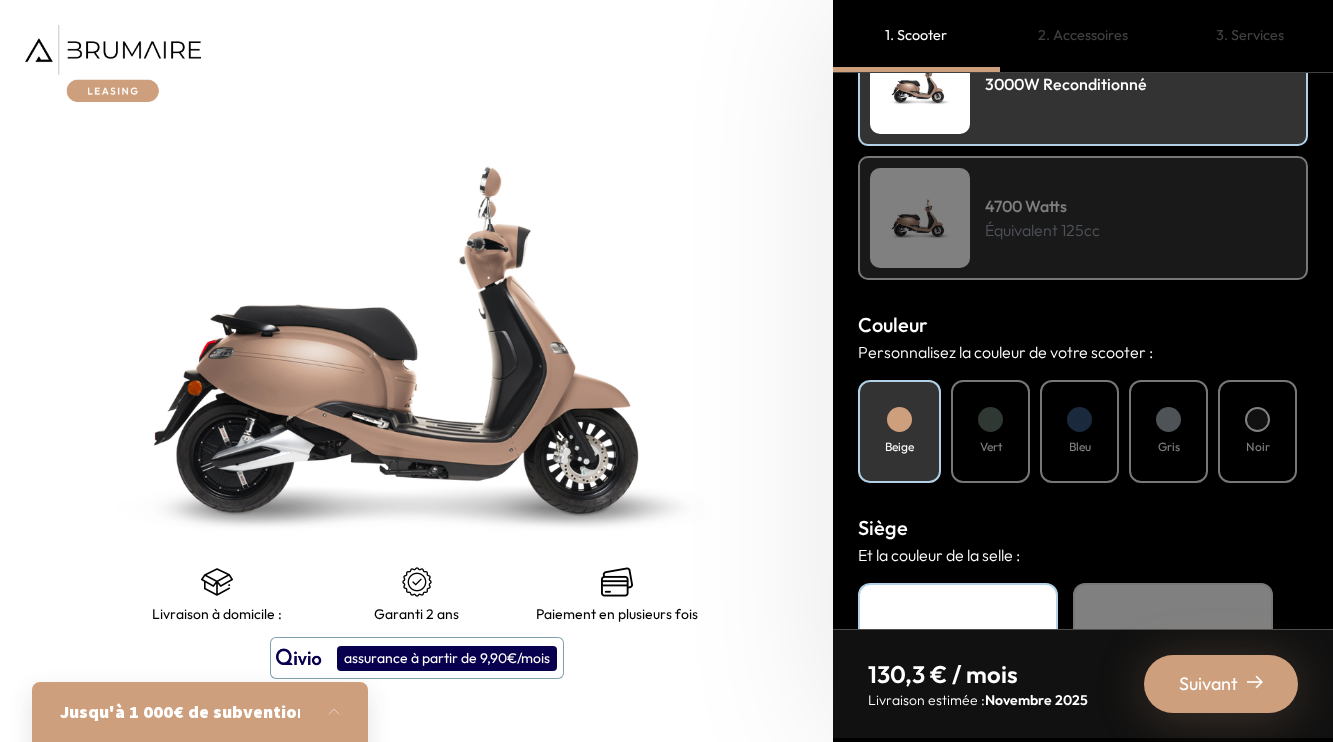 click on "Noir" at bounding box center [1257, 431] 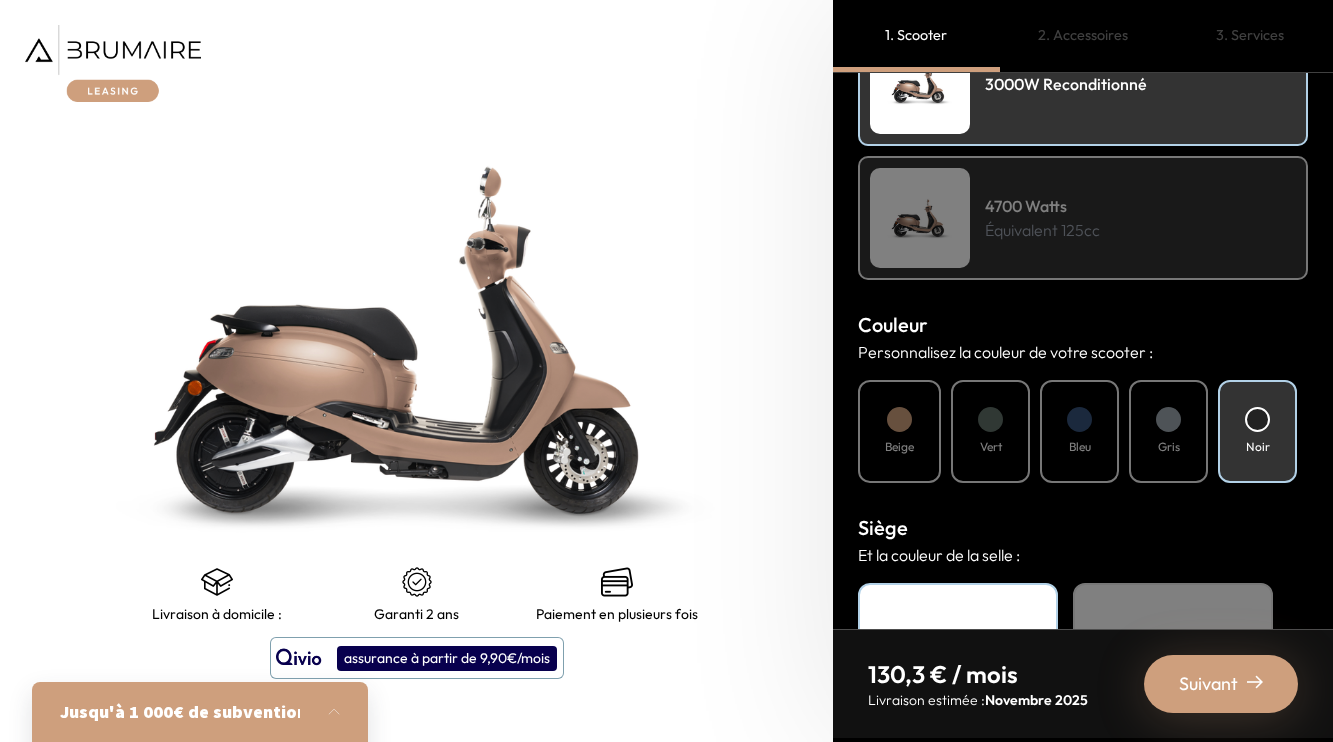 click on "Noir" at bounding box center (1257, 431) 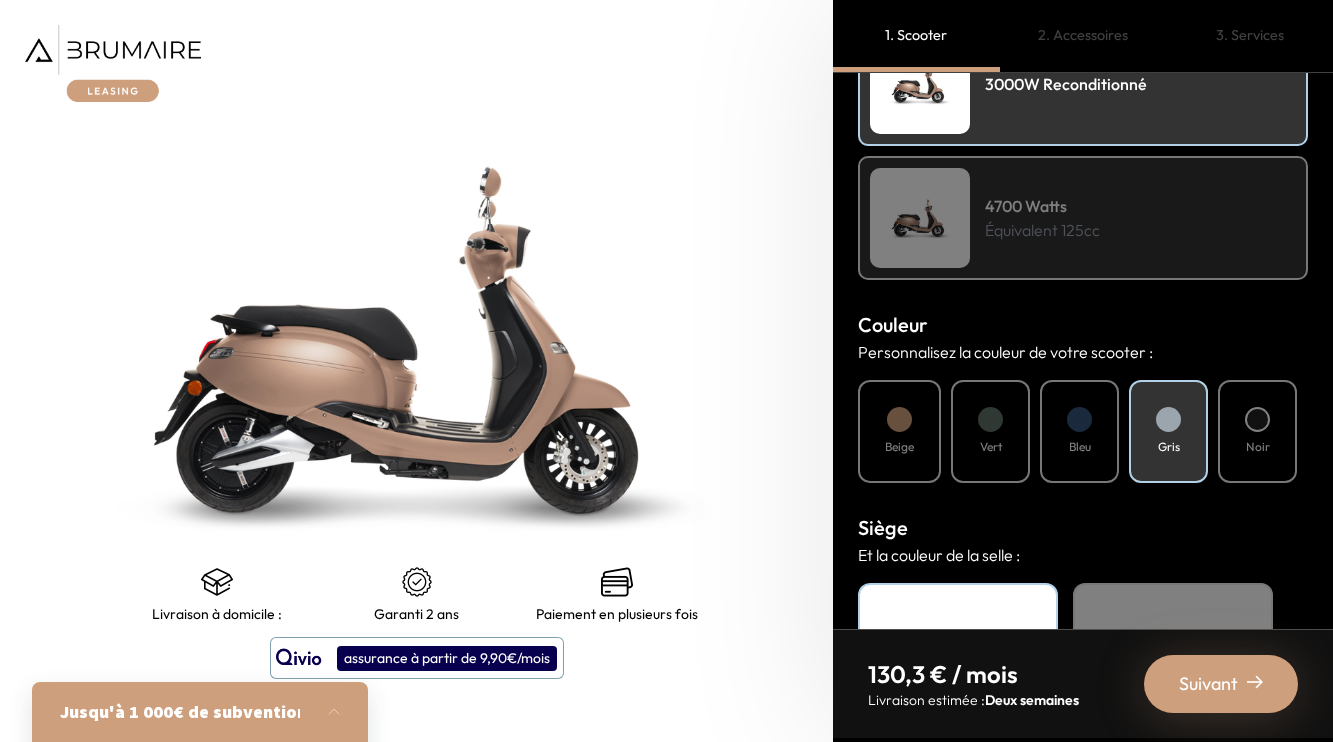 click on "Bleu" at bounding box center [1079, 431] 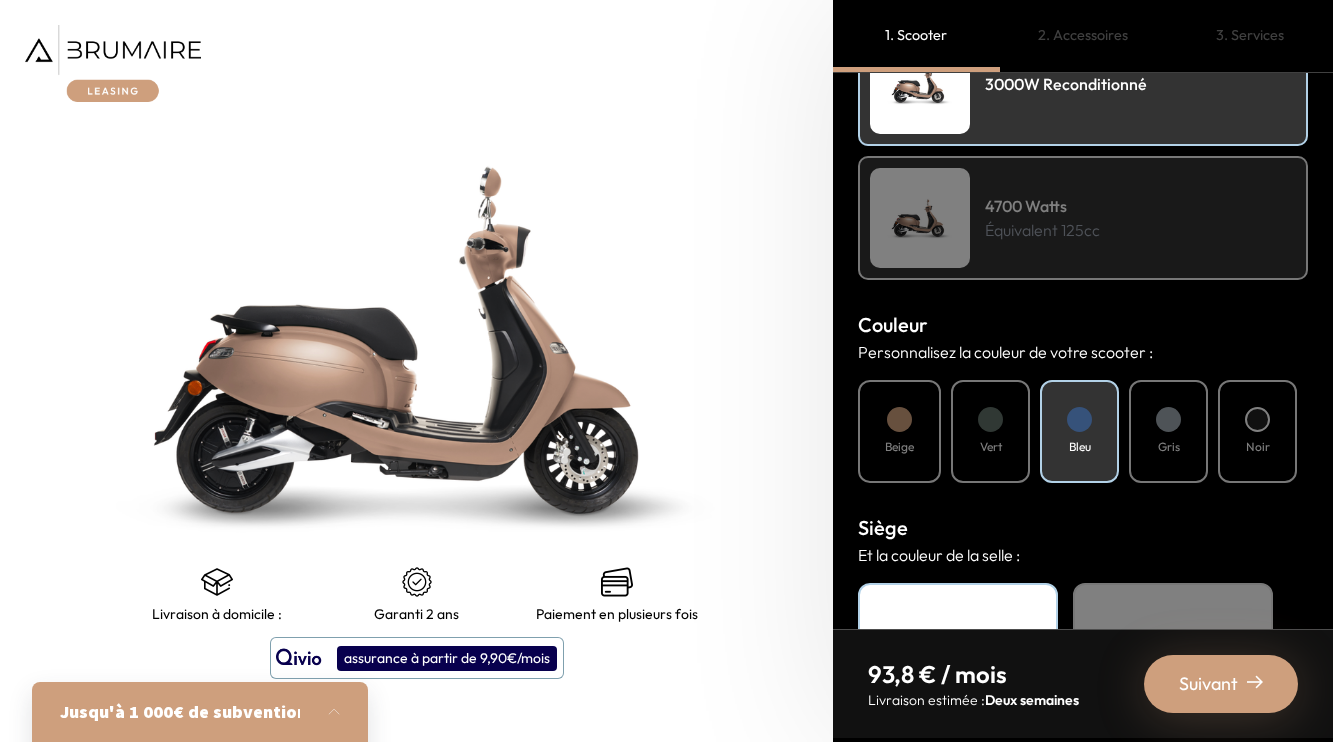 click on "Noir" at bounding box center [1257, 431] 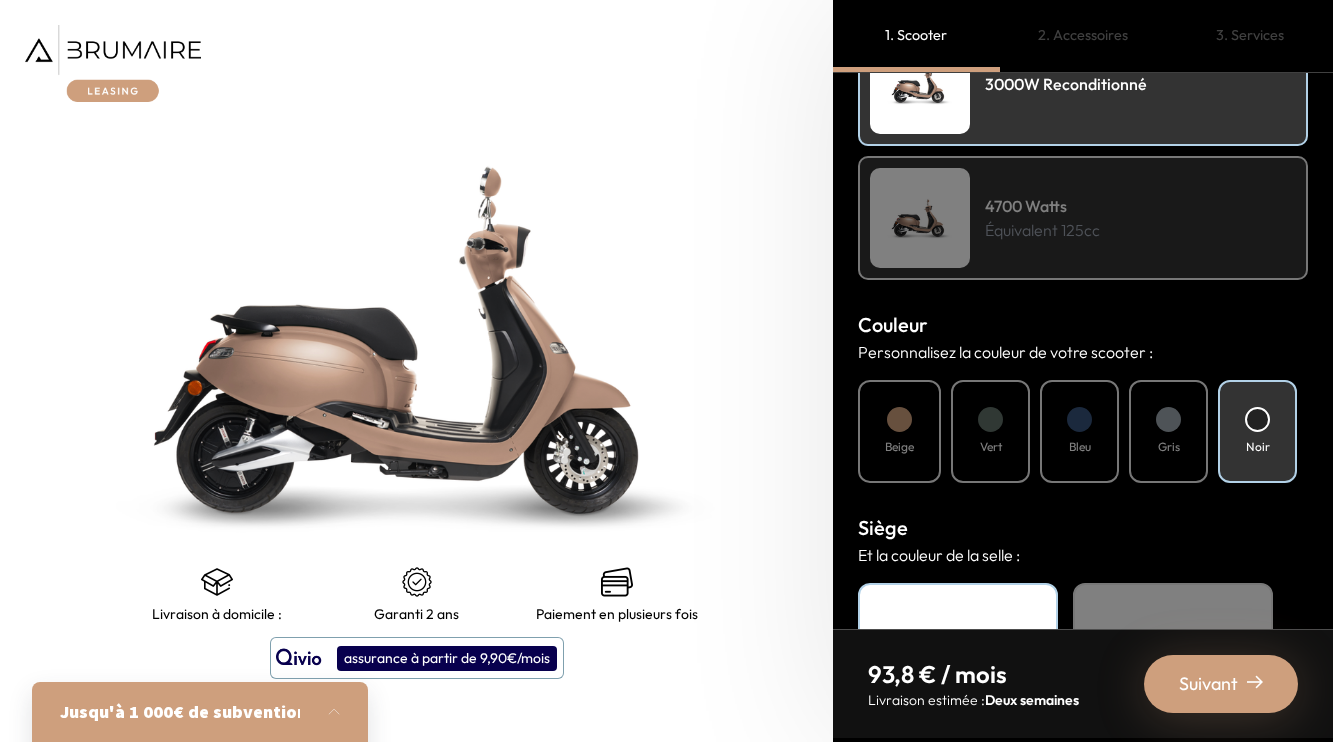 scroll, scrollTop: 0, scrollLeft: 0, axis: both 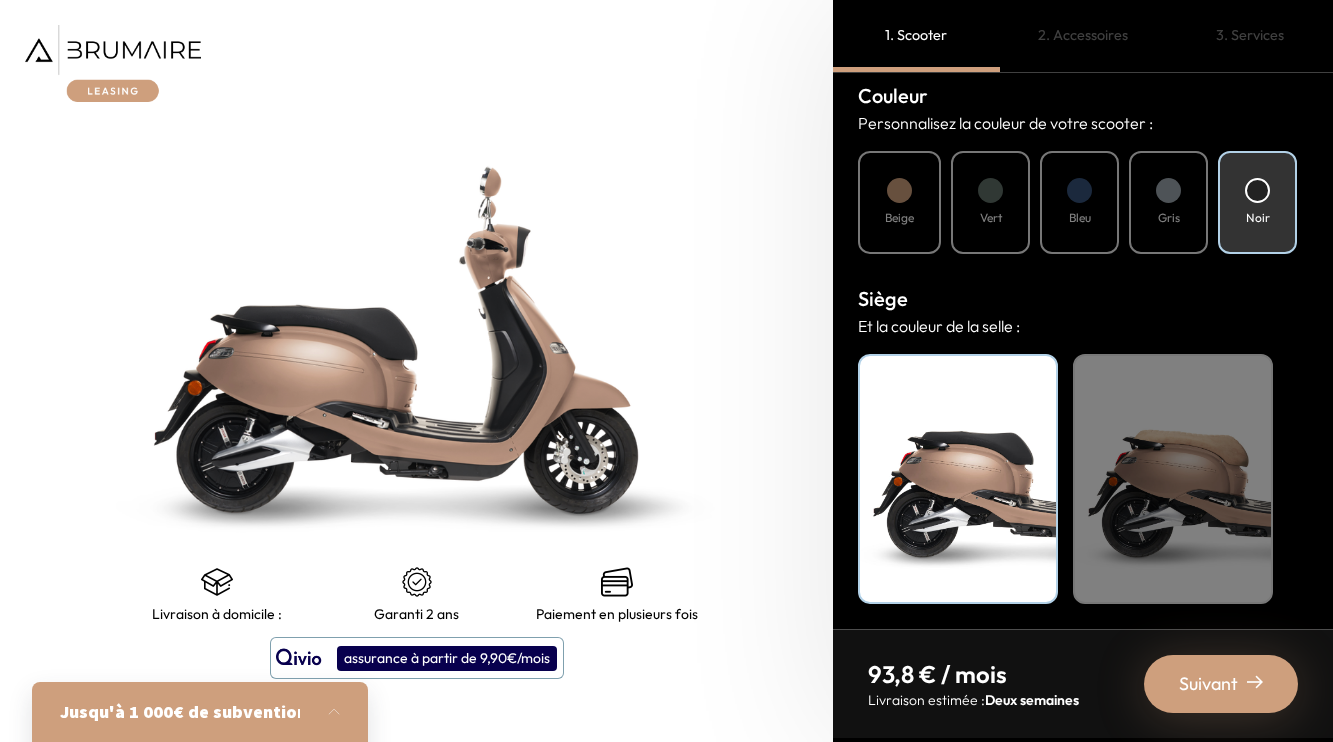 click on "Beige" at bounding box center (1173, 479) 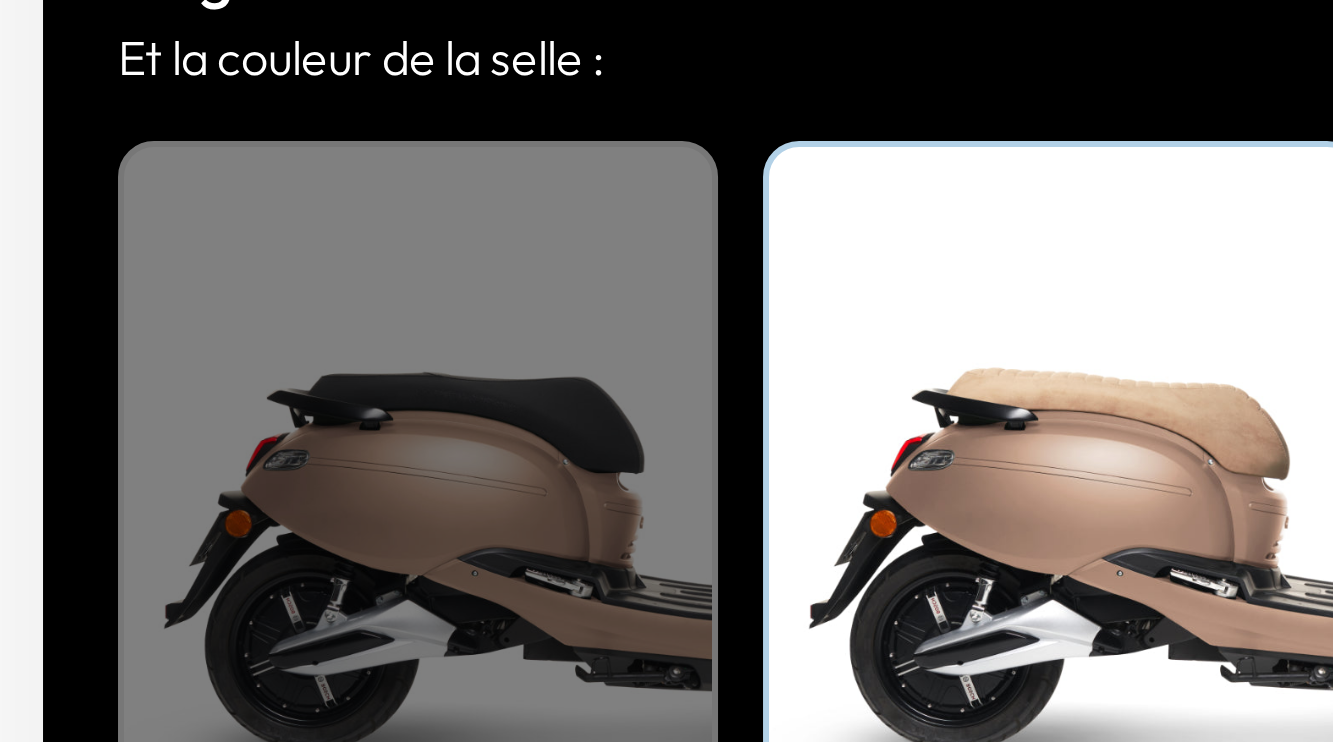 scroll, scrollTop: 733, scrollLeft: 0, axis: vertical 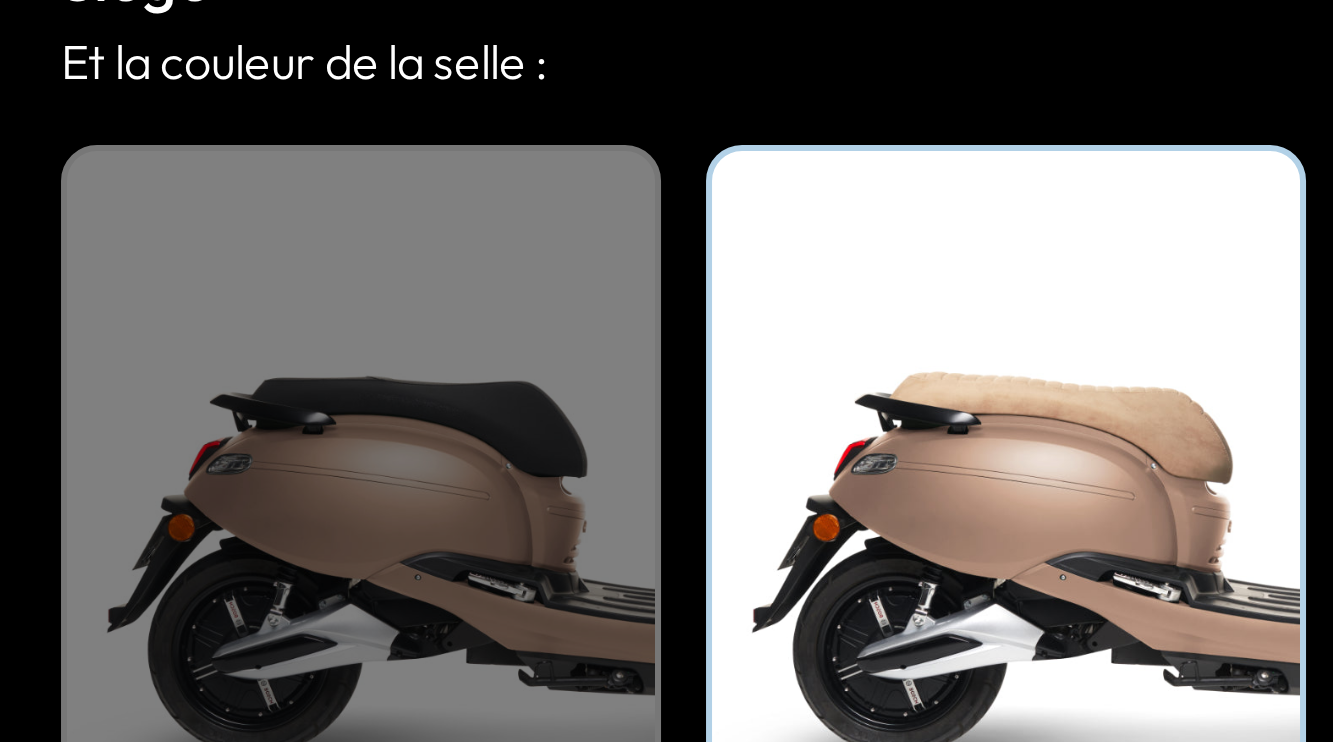 click on "Noir" at bounding box center [958, 479] 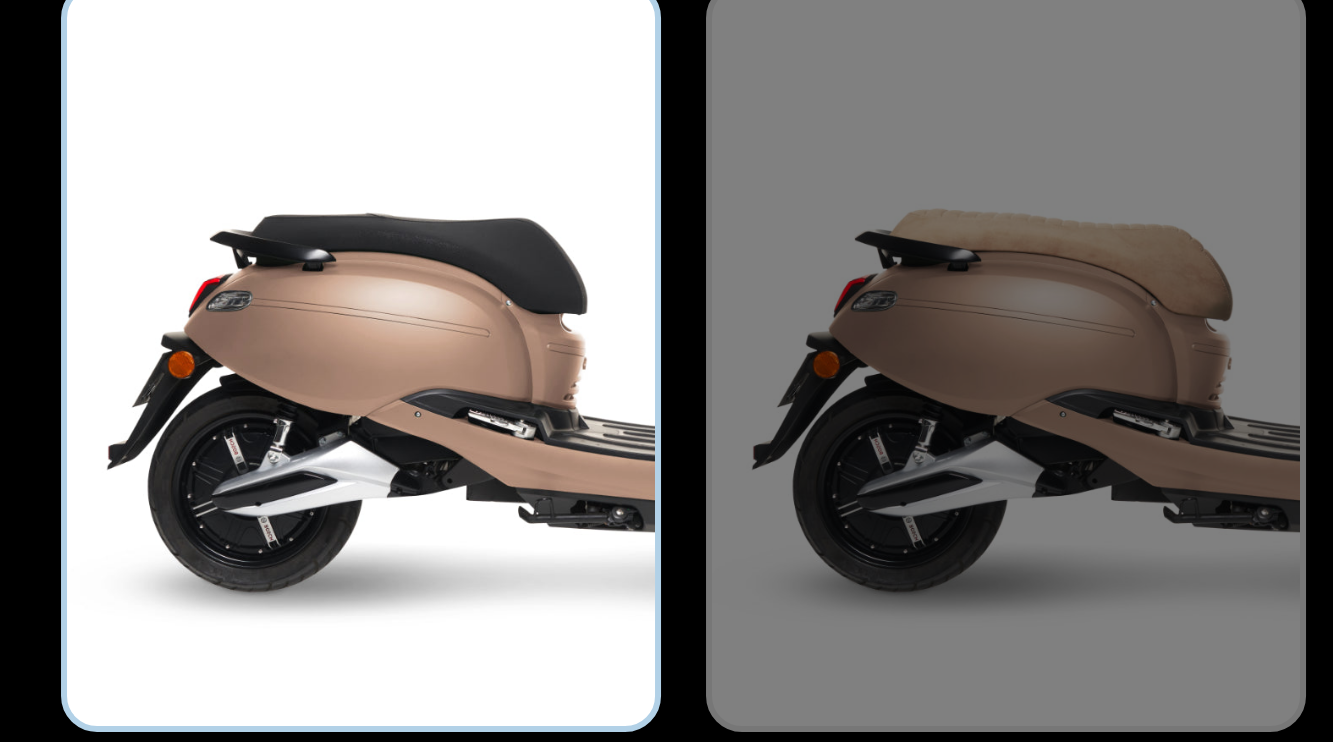scroll, scrollTop: 659, scrollLeft: 0, axis: vertical 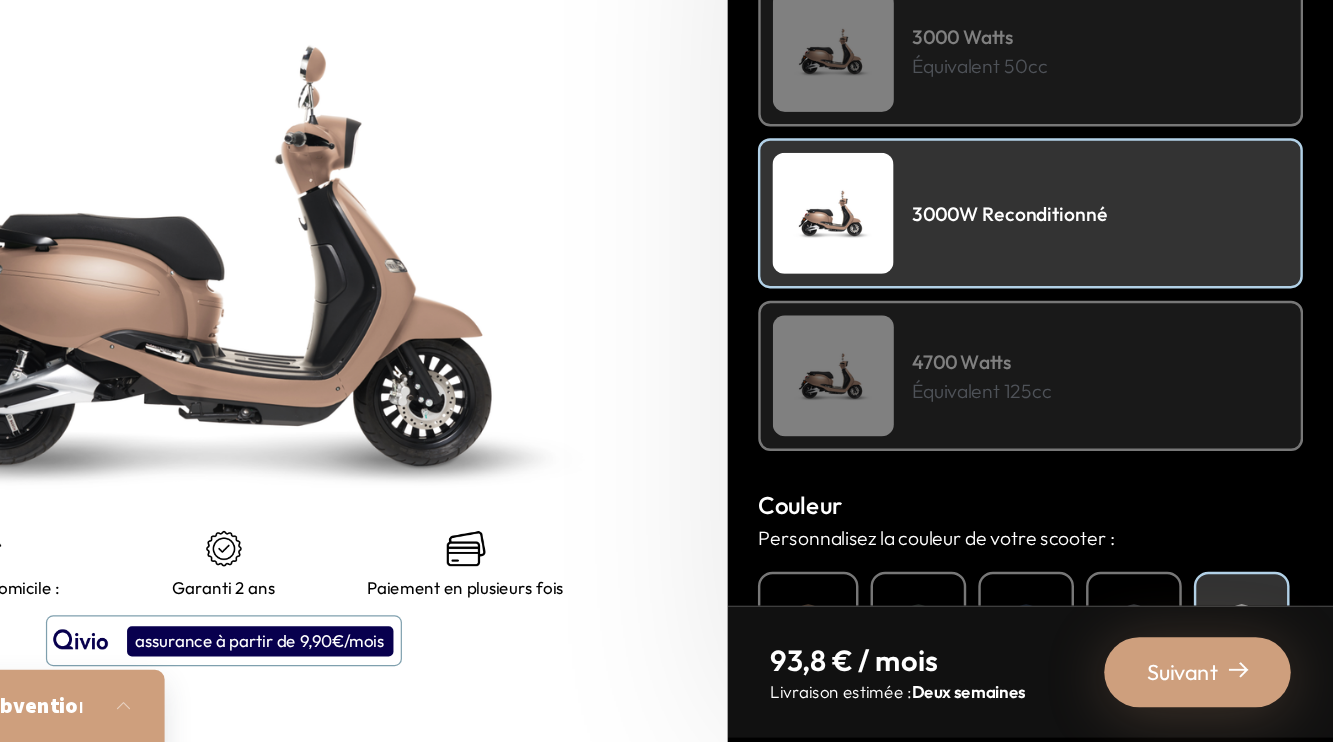 click on "4700 Watts
Équivalent 125cc" at bounding box center [1083, 439] 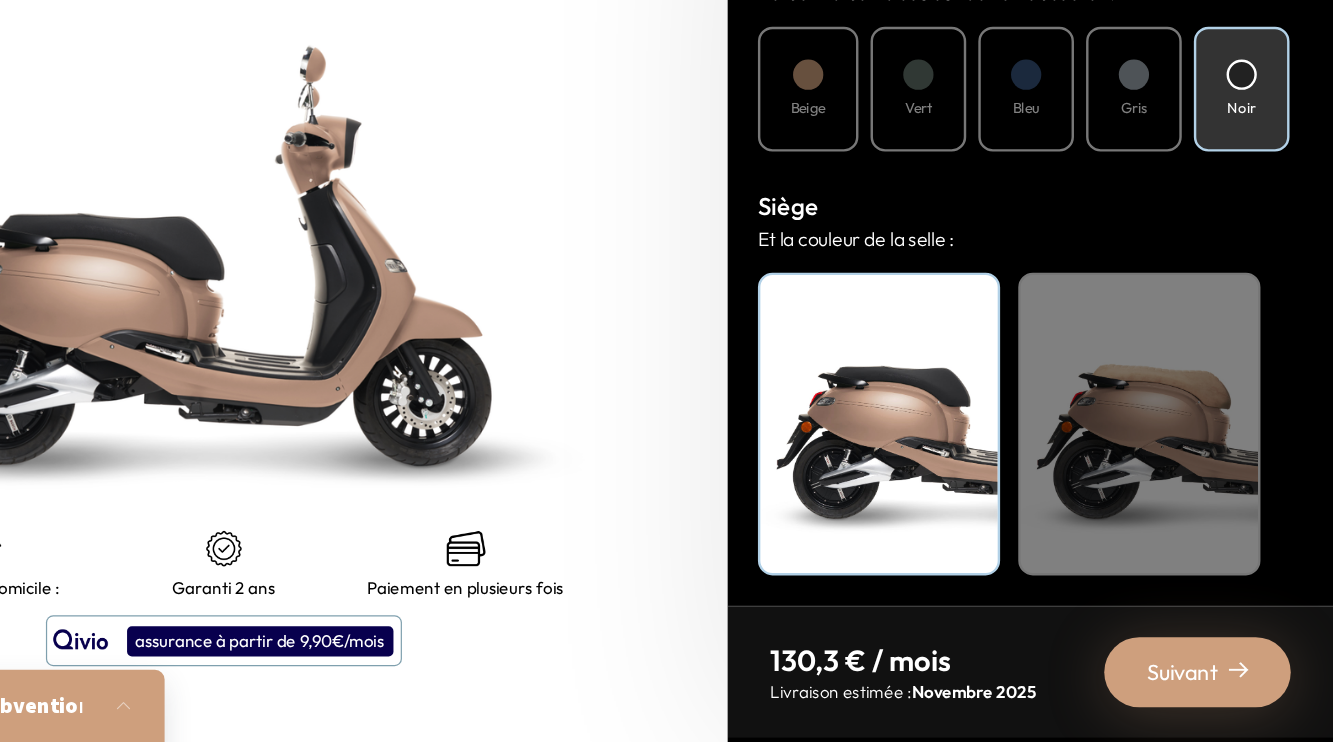 scroll, scrollTop: 733, scrollLeft: 0, axis: vertical 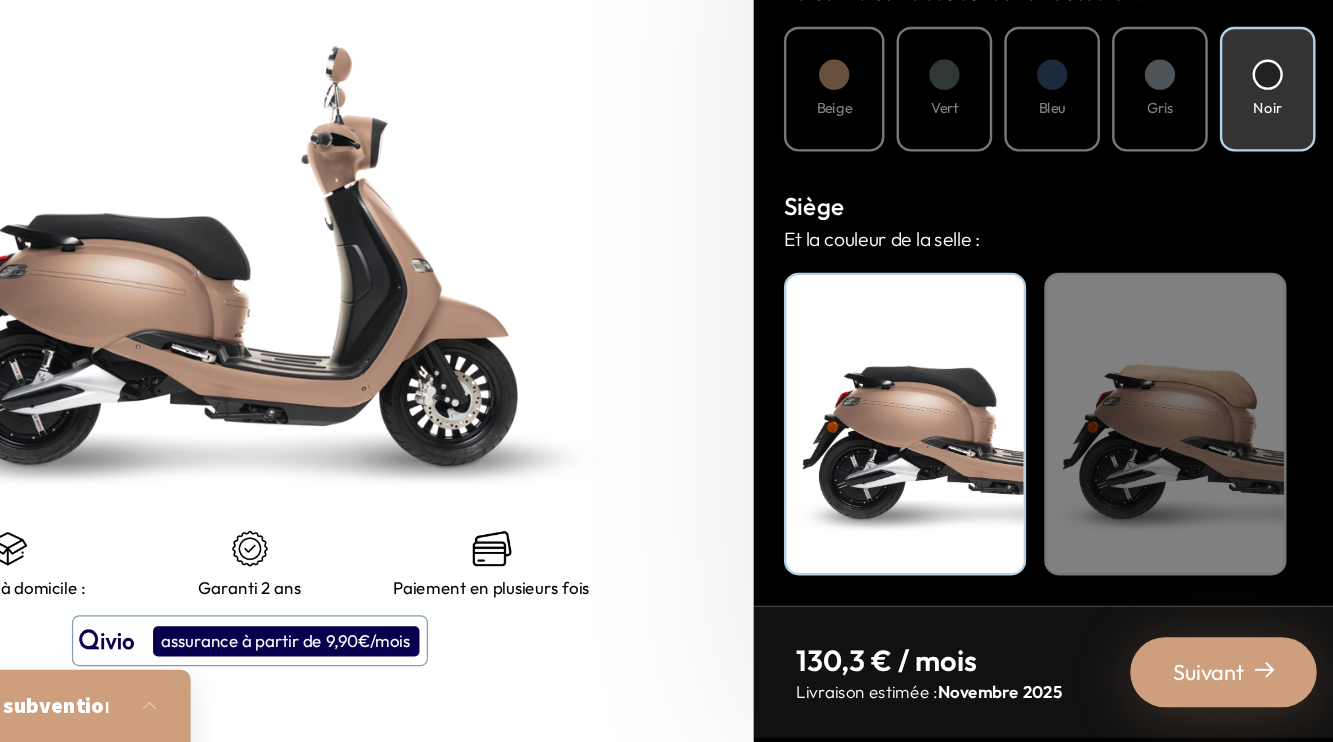 click on "Suivant" at bounding box center (1221, 684) 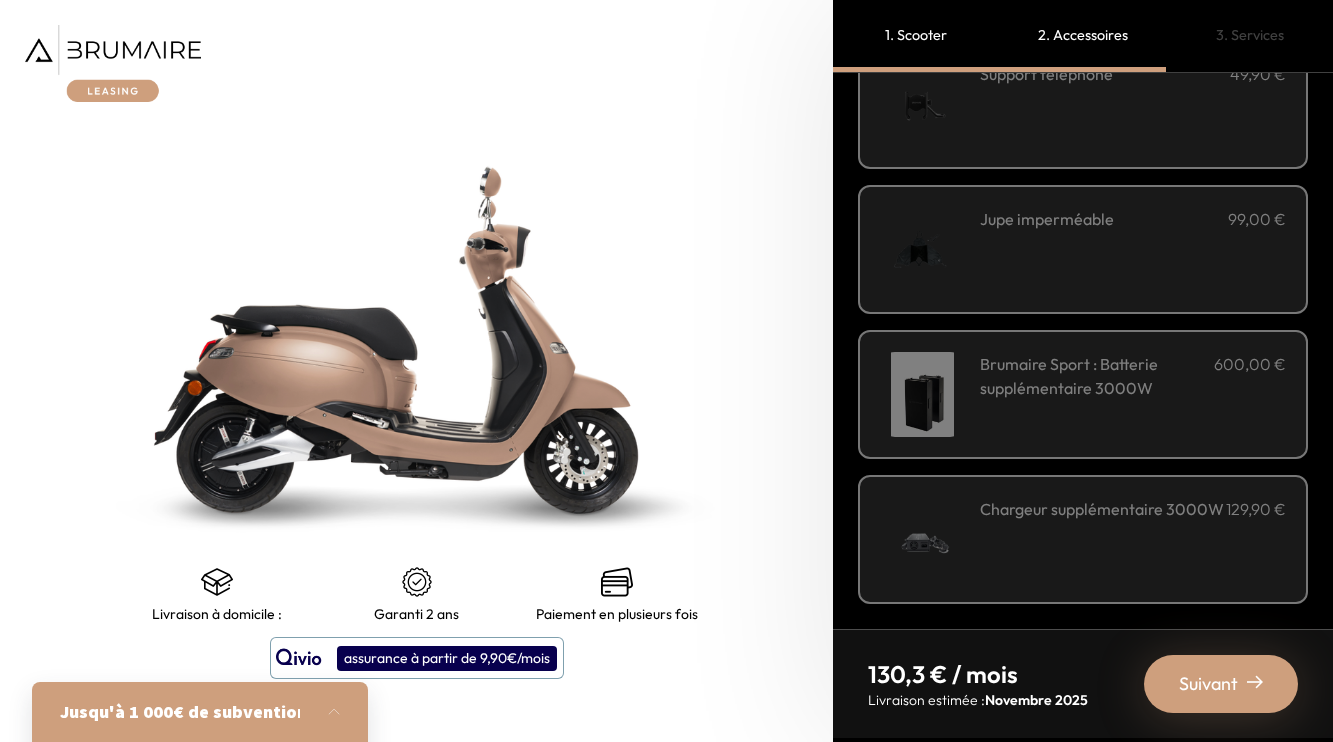 scroll, scrollTop: 708, scrollLeft: 0, axis: vertical 